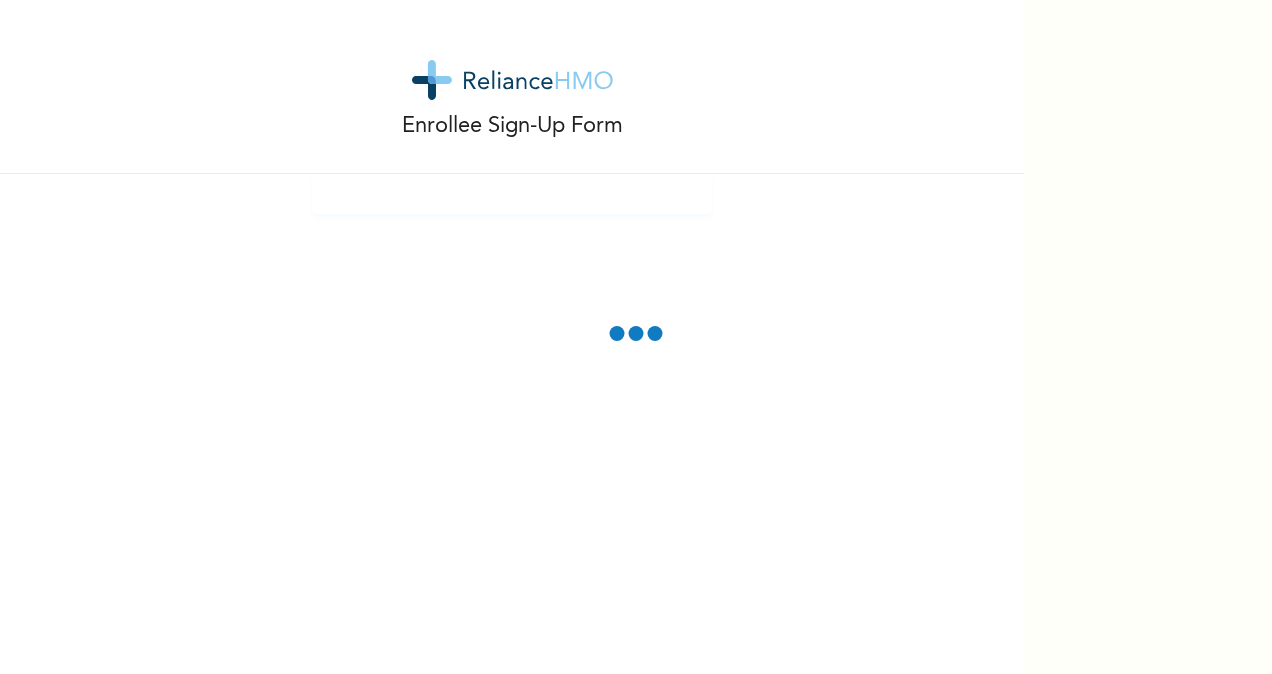 scroll, scrollTop: 0, scrollLeft: 0, axis: both 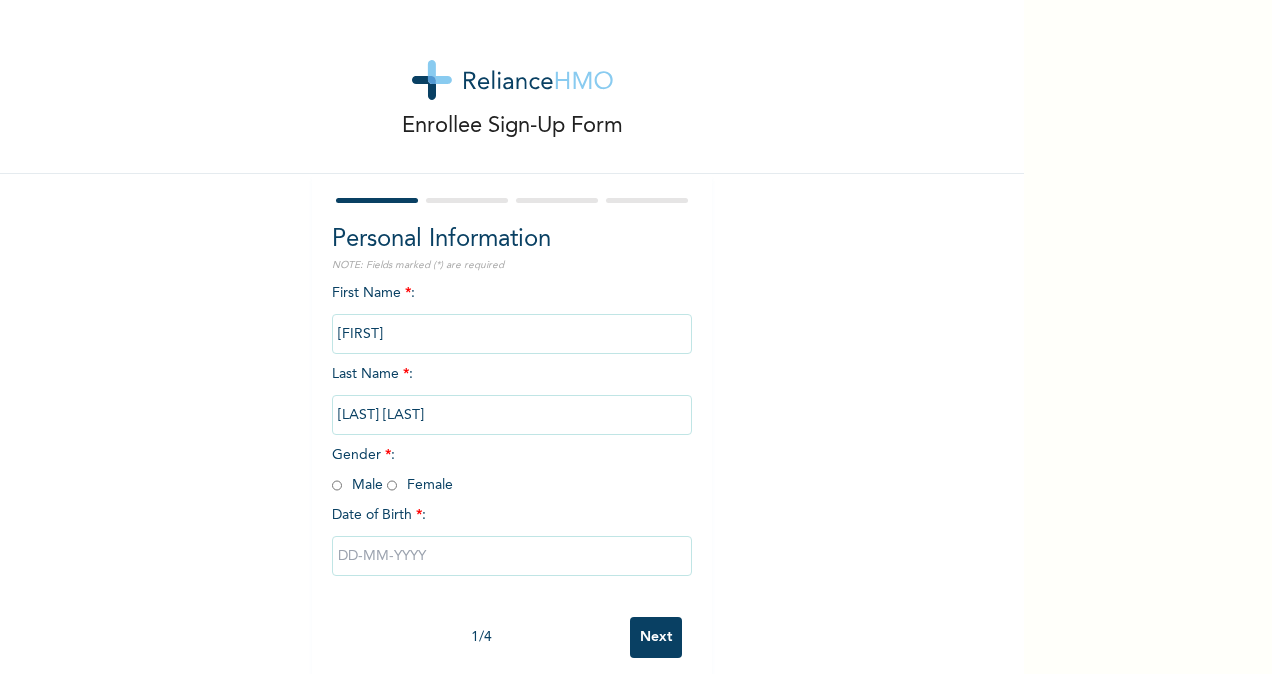 click on "Enrollee Sign-Up Form" at bounding box center (512, 87) 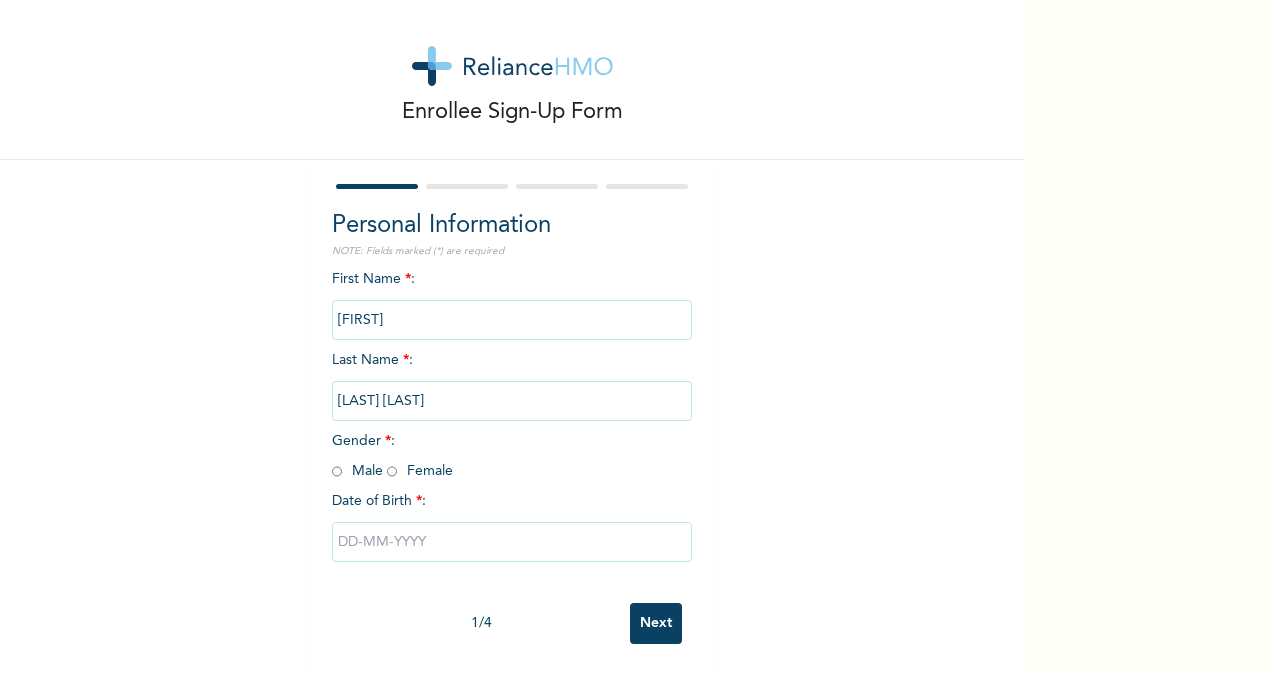 scroll, scrollTop: 32, scrollLeft: 0, axis: vertical 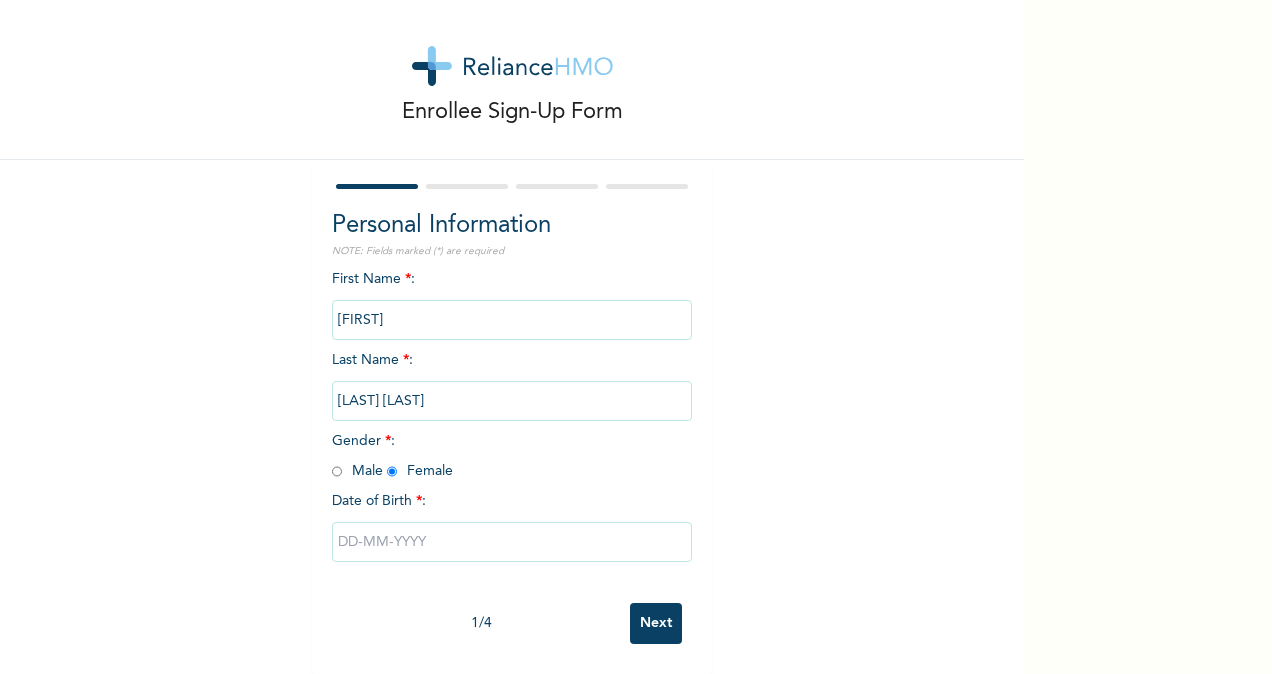 radio on "true" 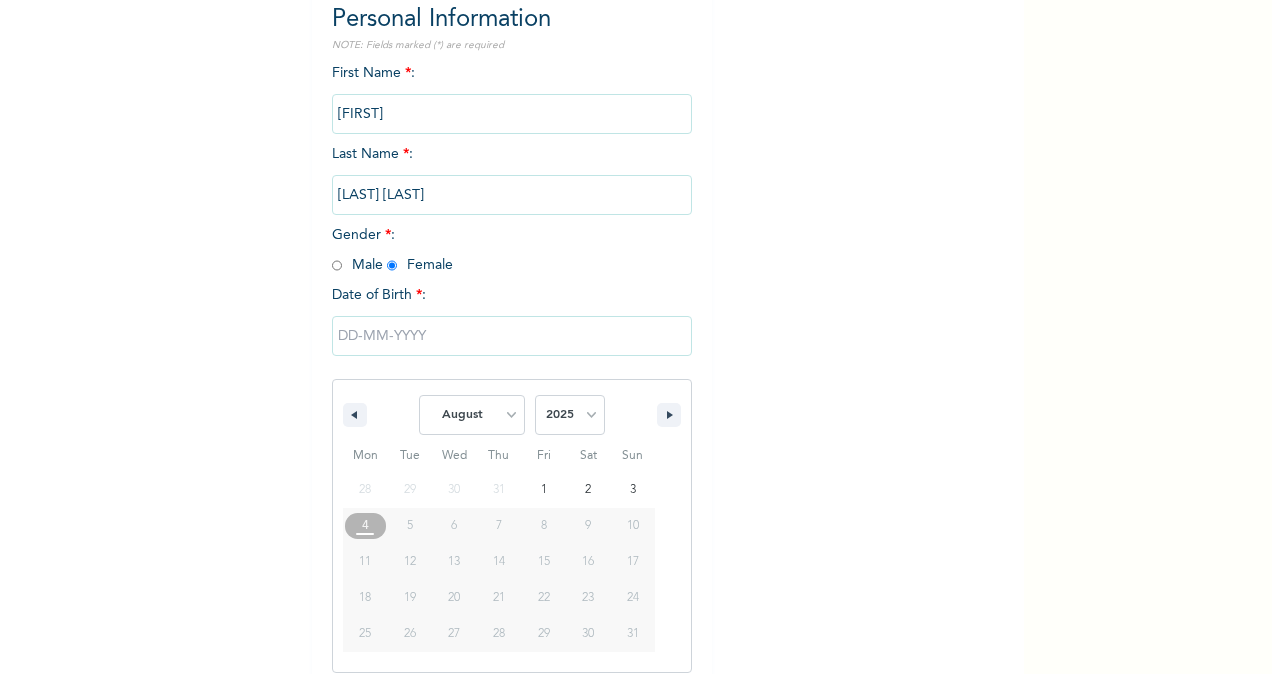 scroll, scrollTop: 236, scrollLeft: 0, axis: vertical 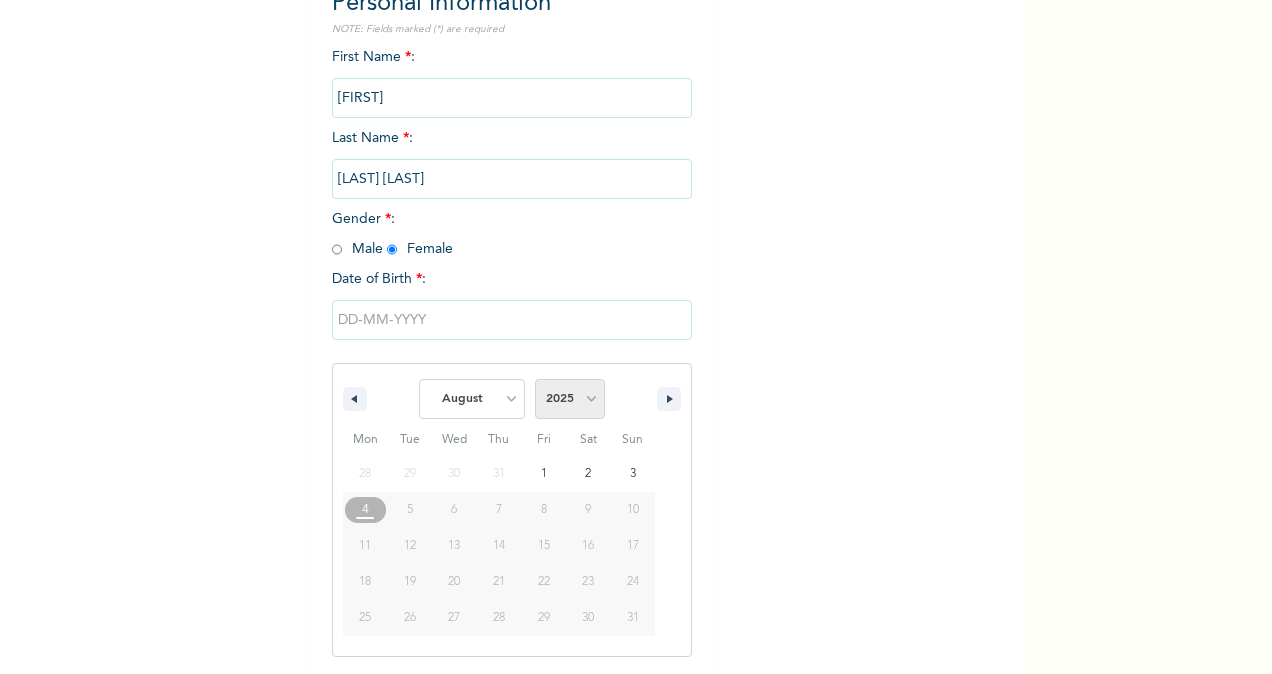 click on "2025 2024 2023 2022 2021 2020 2019 2018 2017 2016 2015 2014 2013 2012 2011 2010 2009 2008 2007 2006 2005 2004 2003 2002 2001 2000 1999 1998 1997 1996 1995 1994 1993 1992 1991 1990 1989 1988 1987 1986 1985 1984 1983 1982 1981 1980 1979 1978 1977 1976 1975 1974 1973 1972 1971 1970 1969 1968 1967 1966 1965 1964 1963 1962 1961 1960" at bounding box center [570, 399] 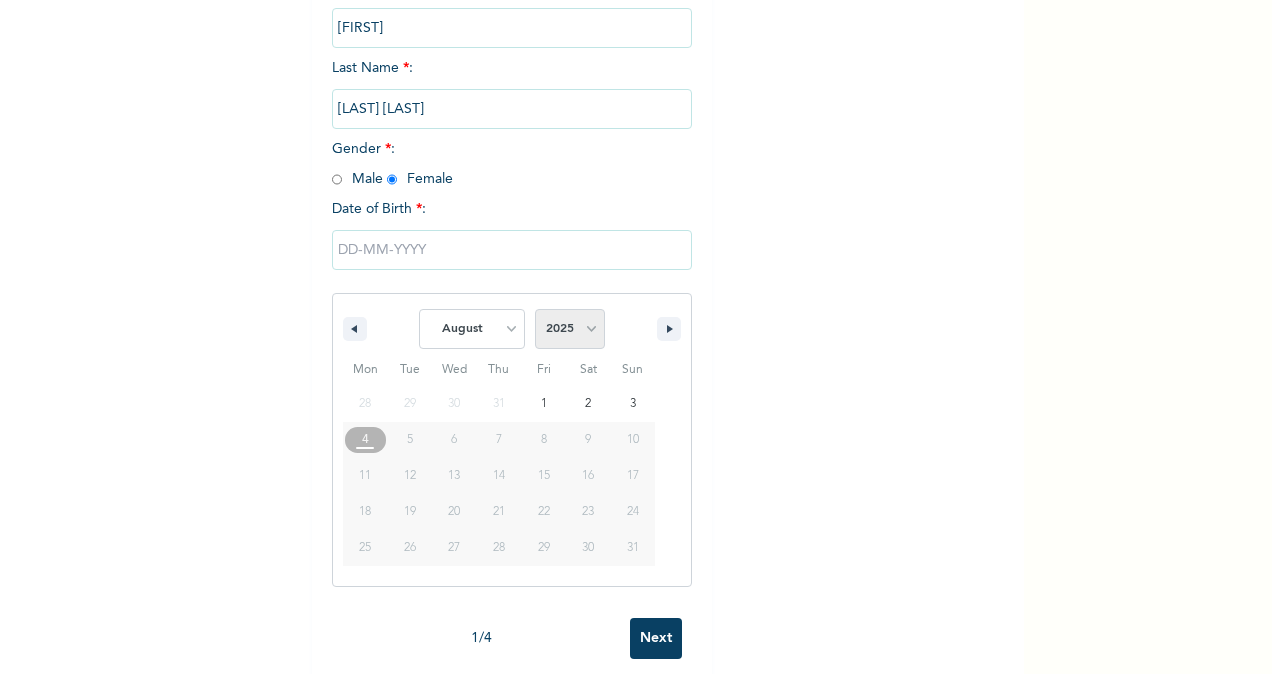 scroll, scrollTop: 336, scrollLeft: 0, axis: vertical 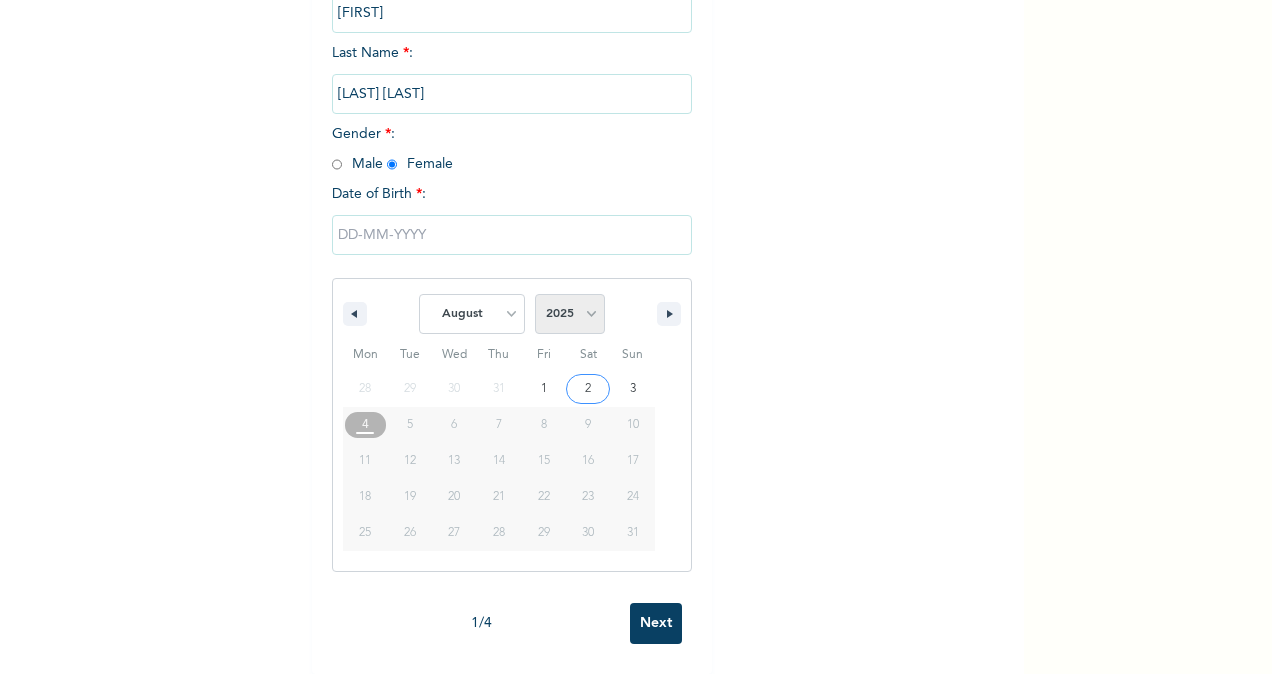 drag, startPoint x: 581, startPoint y: 300, endPoint x: 578, endPoint y: 281, distance: 19.235384 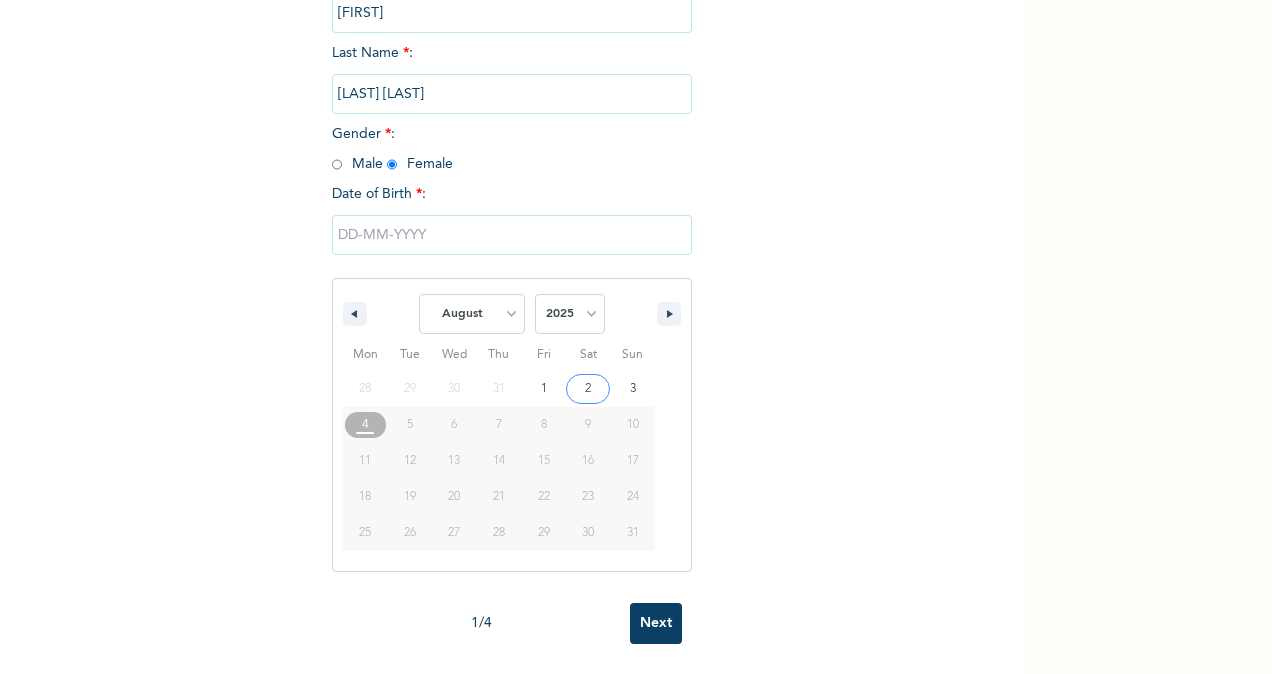 select on "1999" 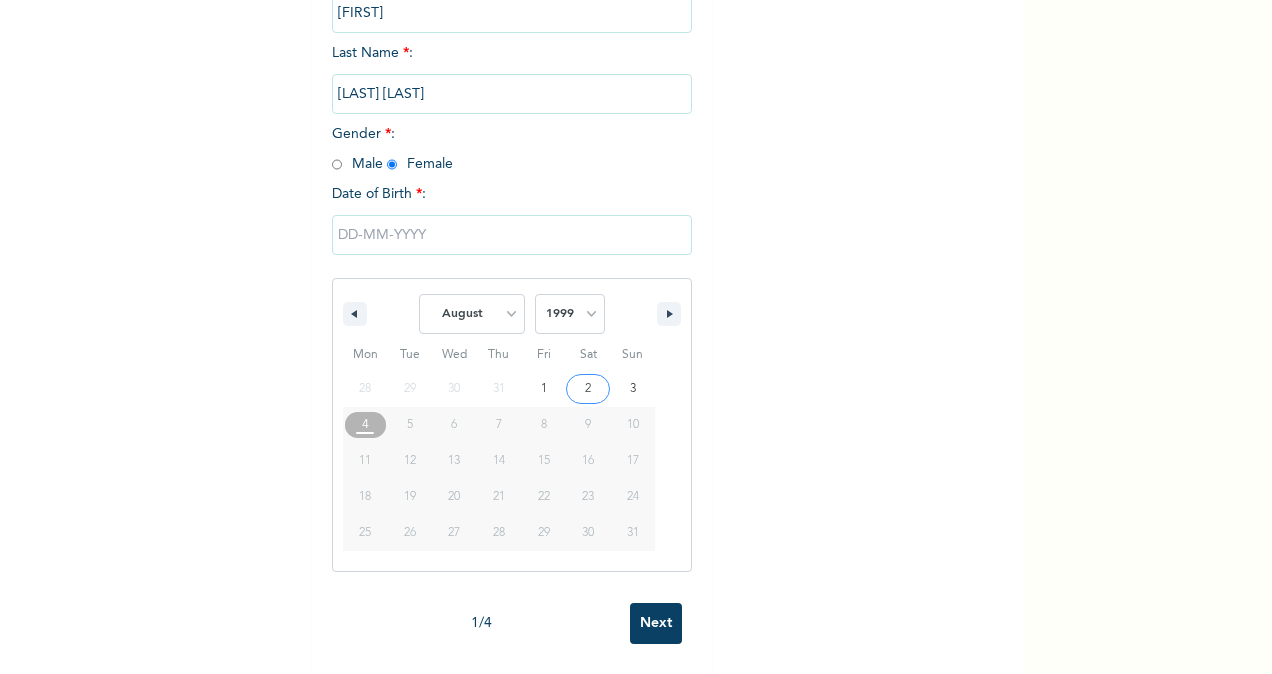 click on "2025 2024 2023 2022 2021 2020 2019 2018 2017 2016 2015 2014 2013 2012 2011 2010 2009 2008 2007 2006 2005 2004 2003 2002 2001 2000 1999 1998 1997 1996 1995 1994 1993 1992 1991 1990 1989 1988 1987 1986 1985 1984 1983 1982 1981 1980 1979 1978 1977 1976 1975 1974 1973 1972 1971 1970 1969 1968 1967 1966 1965 1964 1963 1962 1961 1960" at bounding box center [570, 314] 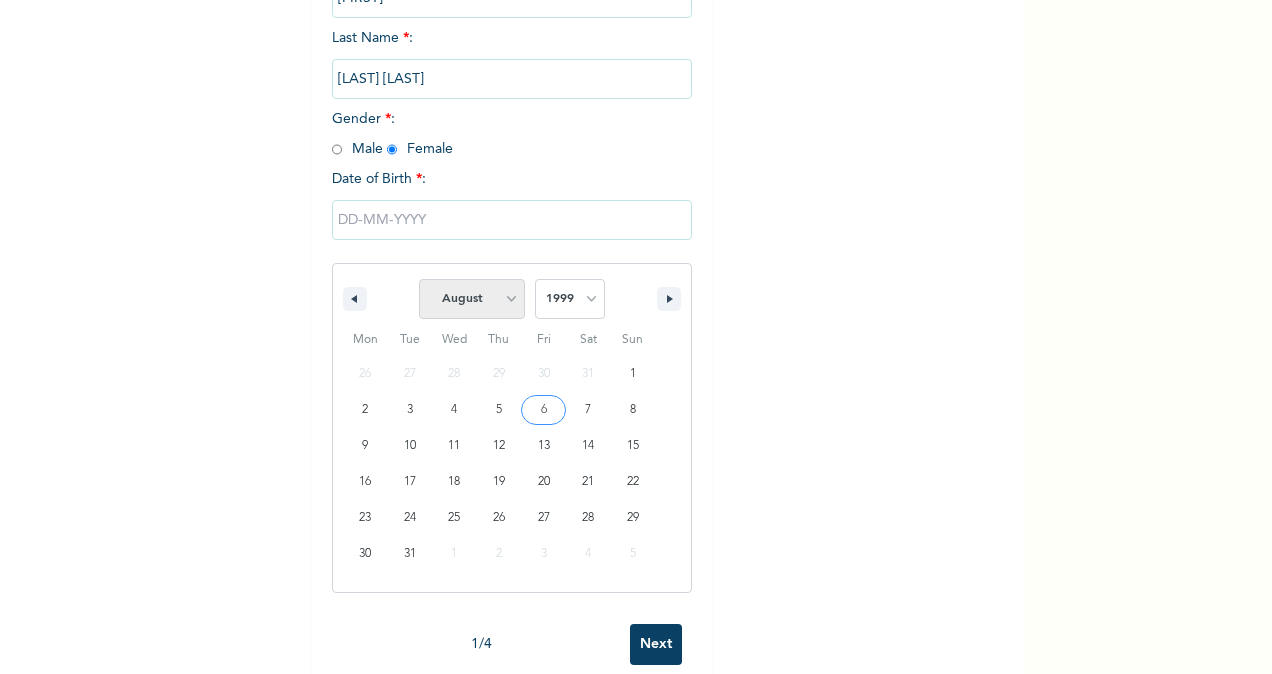 click on "January February March April May June July August September October November December" at bounding box center [472, 299] 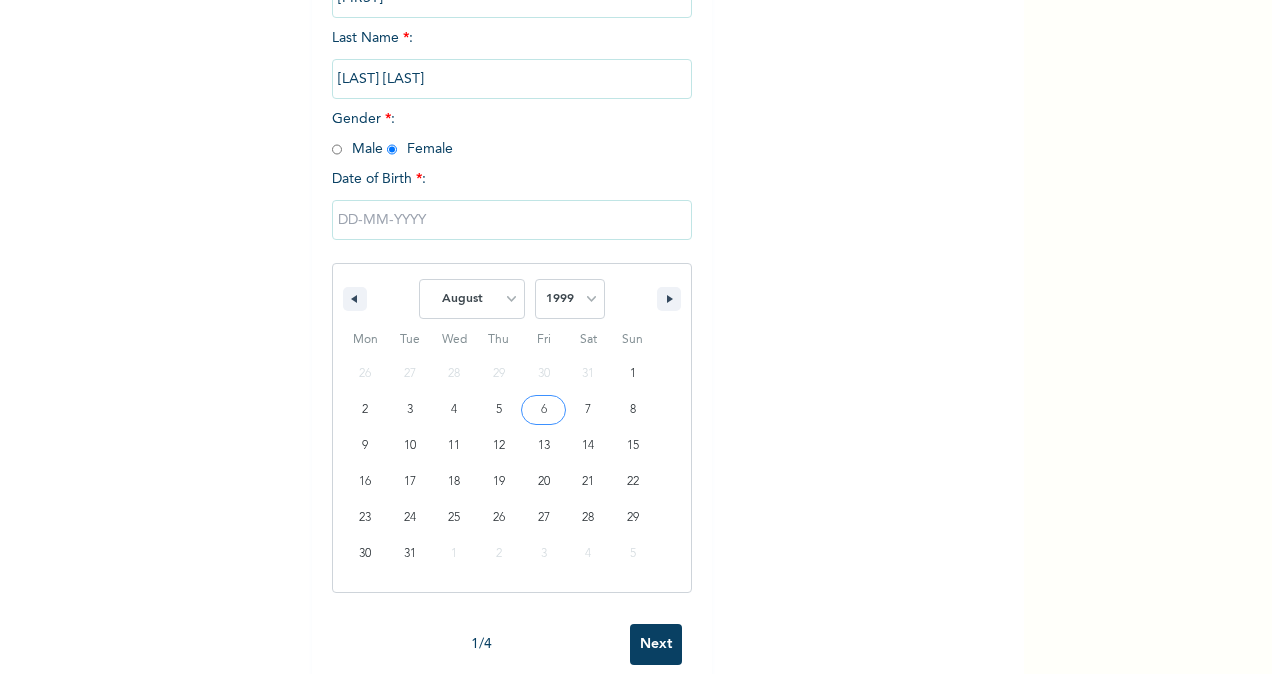 select on "11" 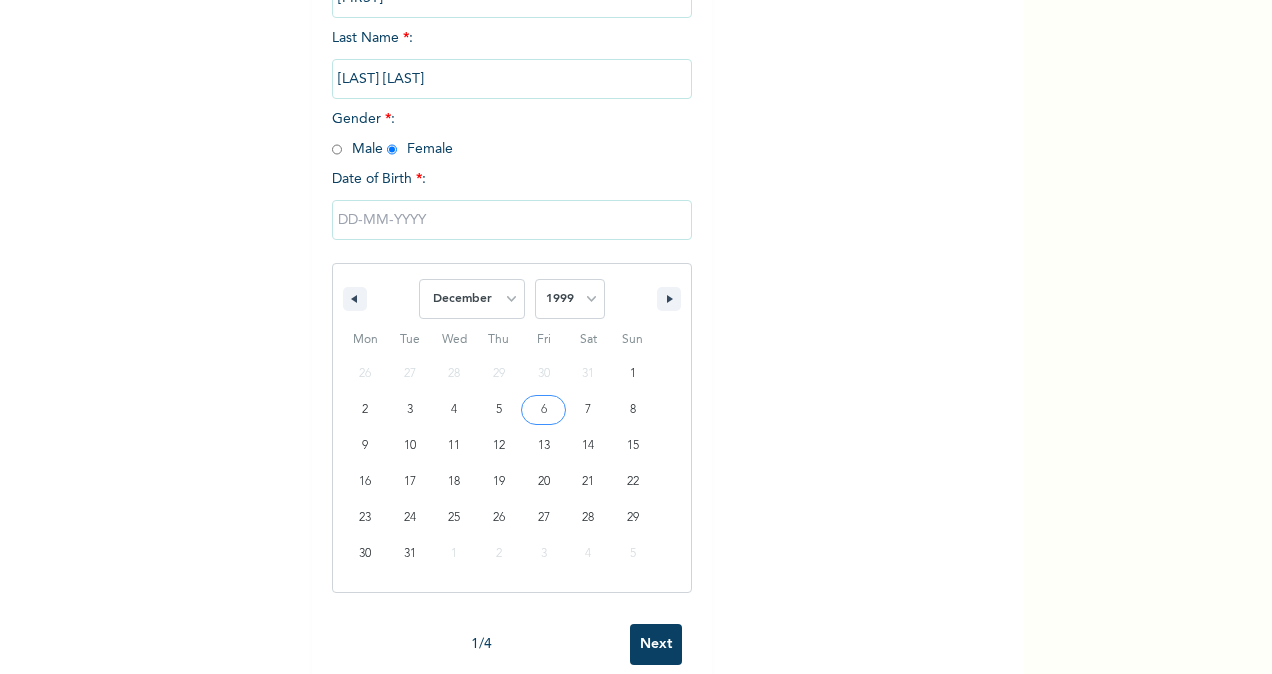 click on "January February March April May June July August September October November December" at bounding box center [472, 299] 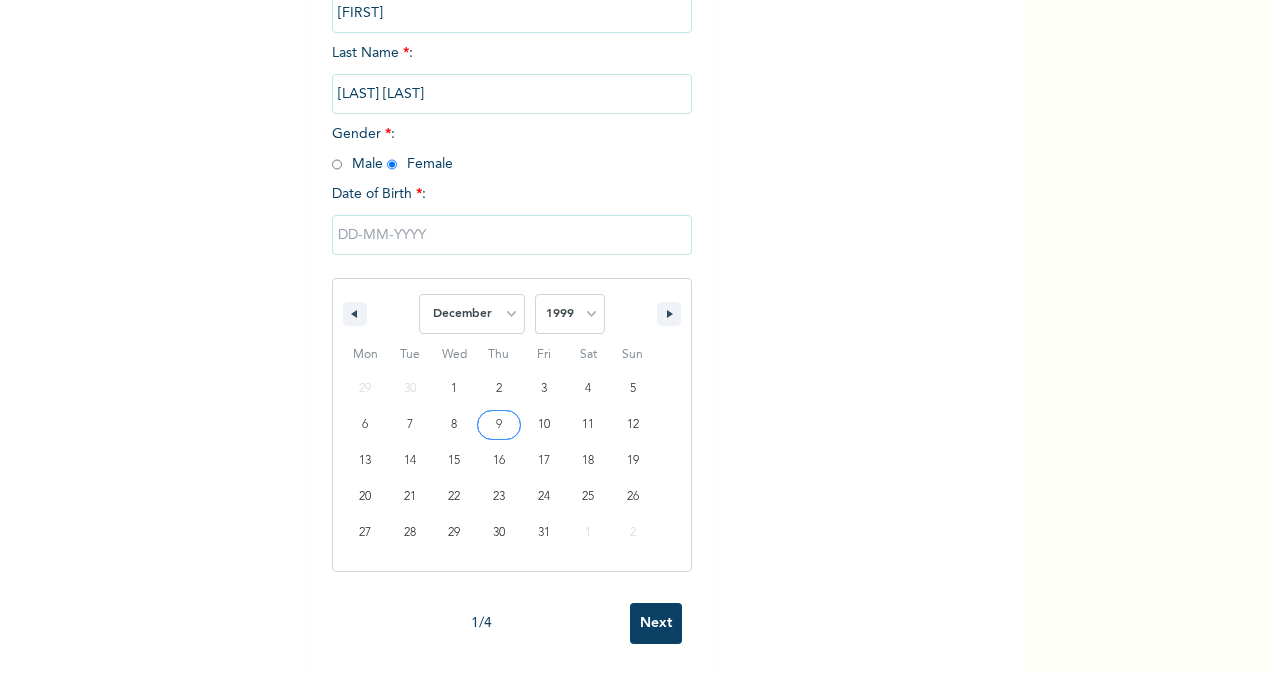 type on "[DATE]" 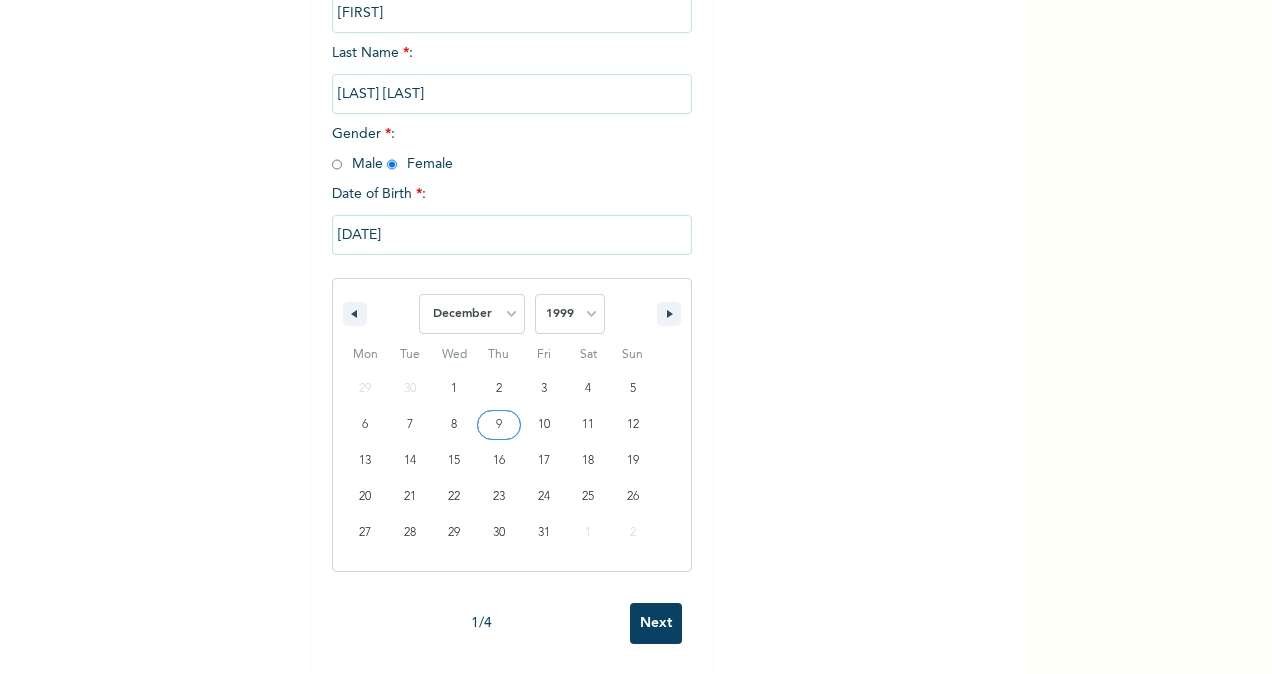 scroll, scrollTop: 32, scrollLeft: 0, axis: vertical 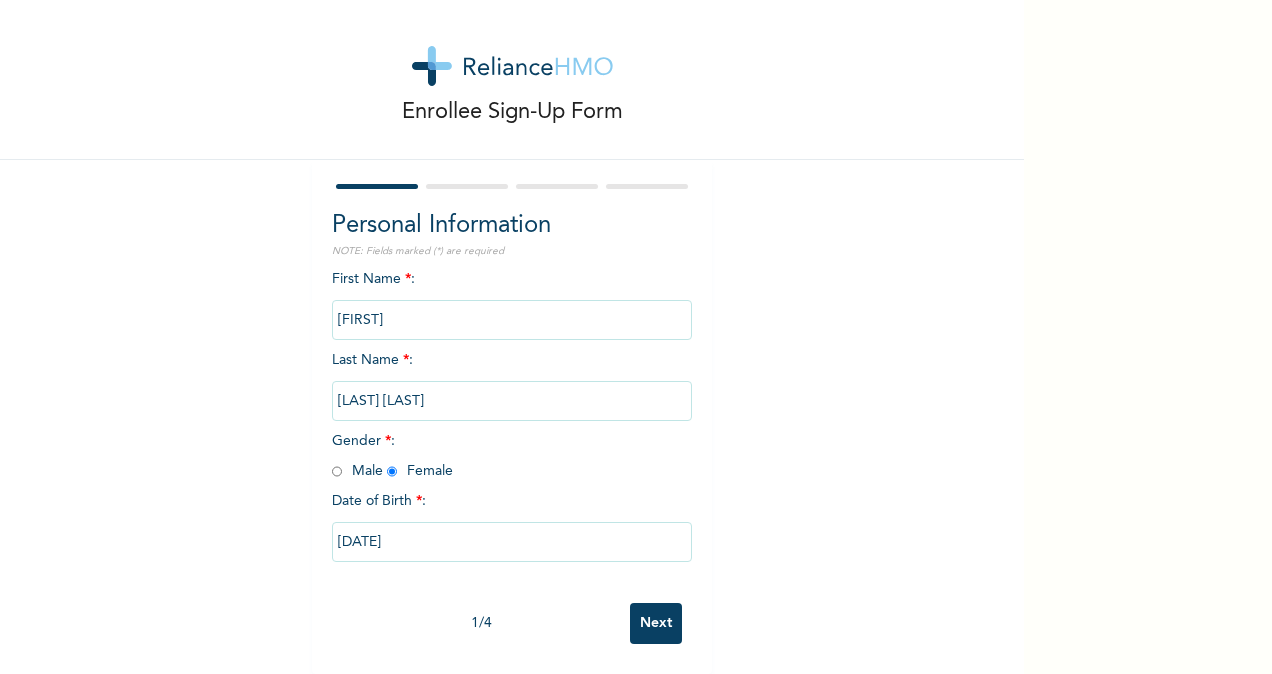 click on "[DATE]" at bounding box center (512, 542) 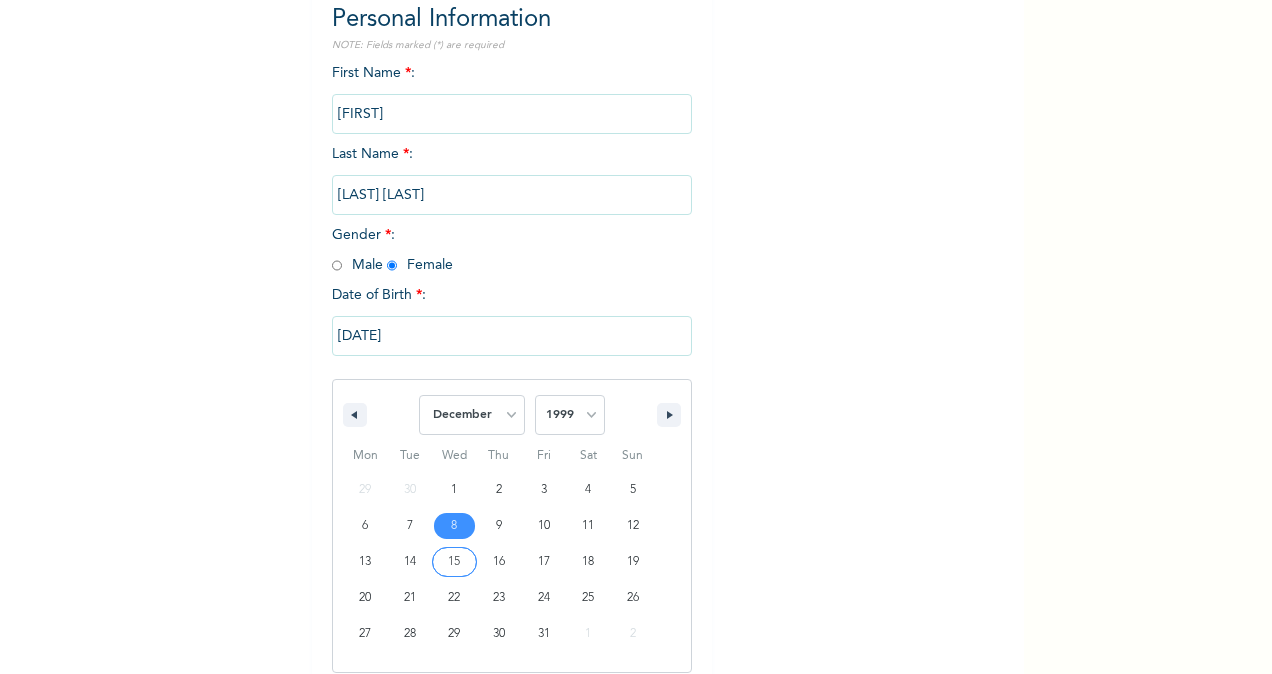 scroll, scrollTop: 236, scrollLeft: 0, axis: vertical 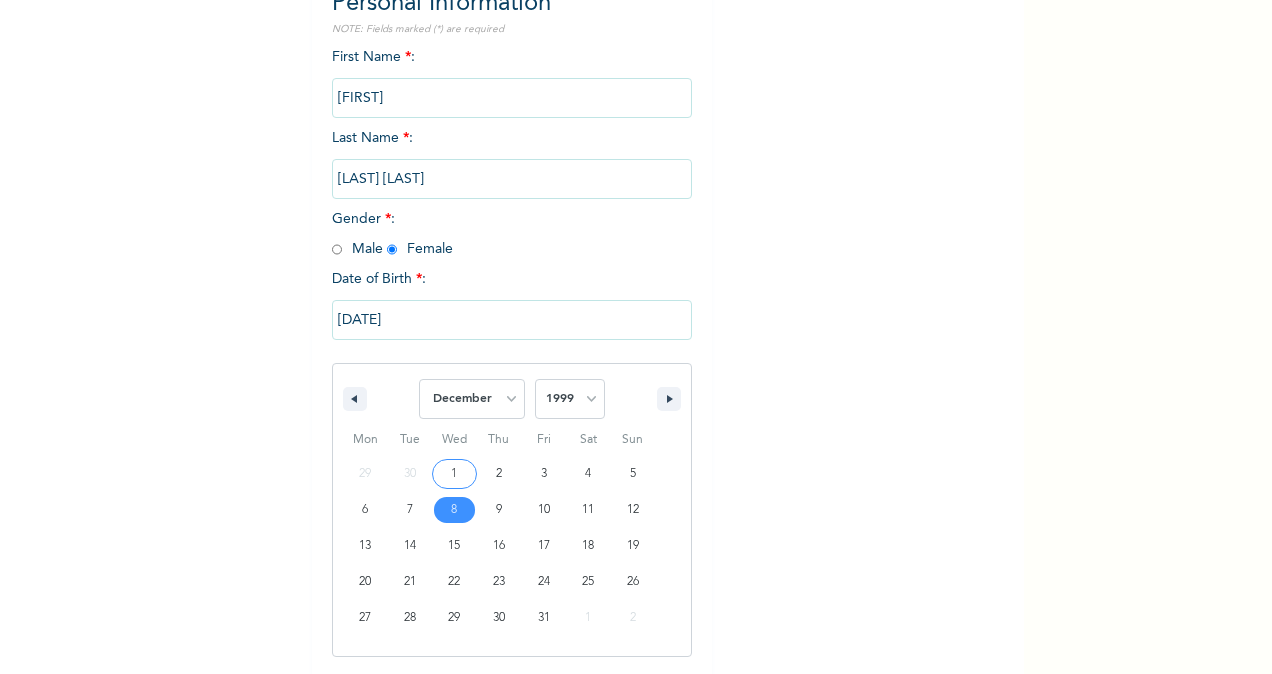 drag, startPoint x: 375, startPoint y: 326, endPoint x: 246, endPoint y: 325, distance: 129.00388 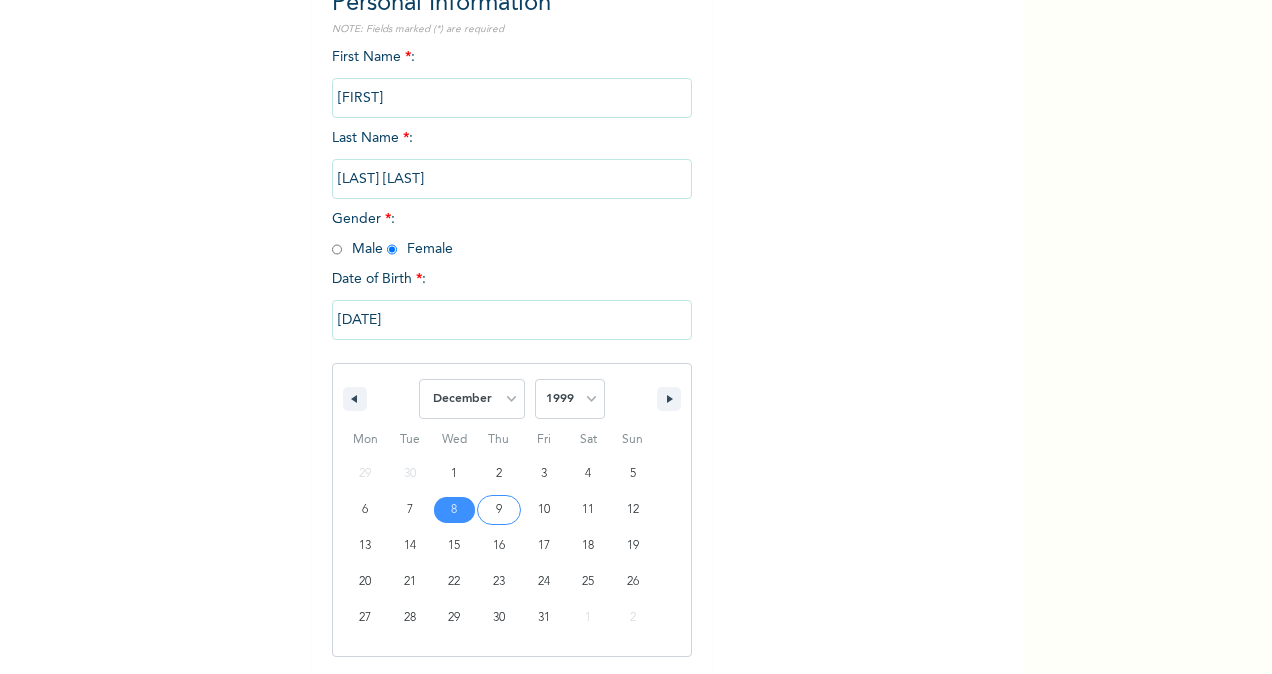 scroll, scrollTop: 32, scrollLeft: 0, axis: vertical 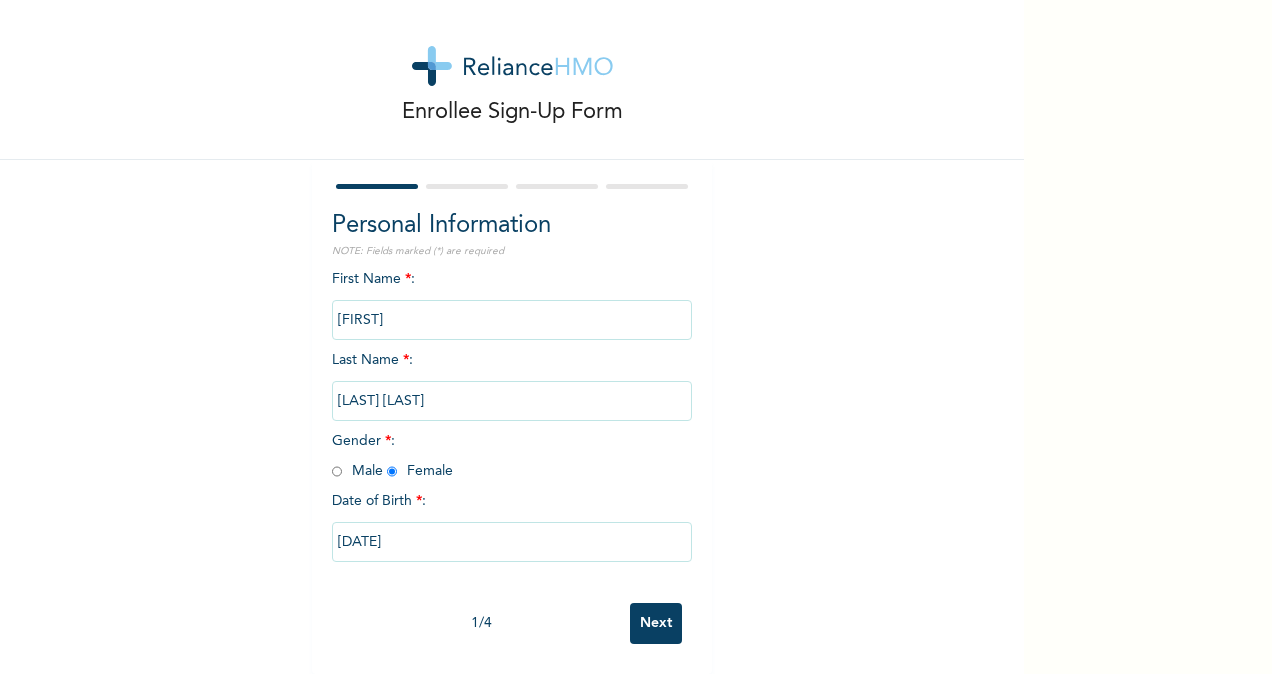 click on "Next" at bounding box center (656, 623) 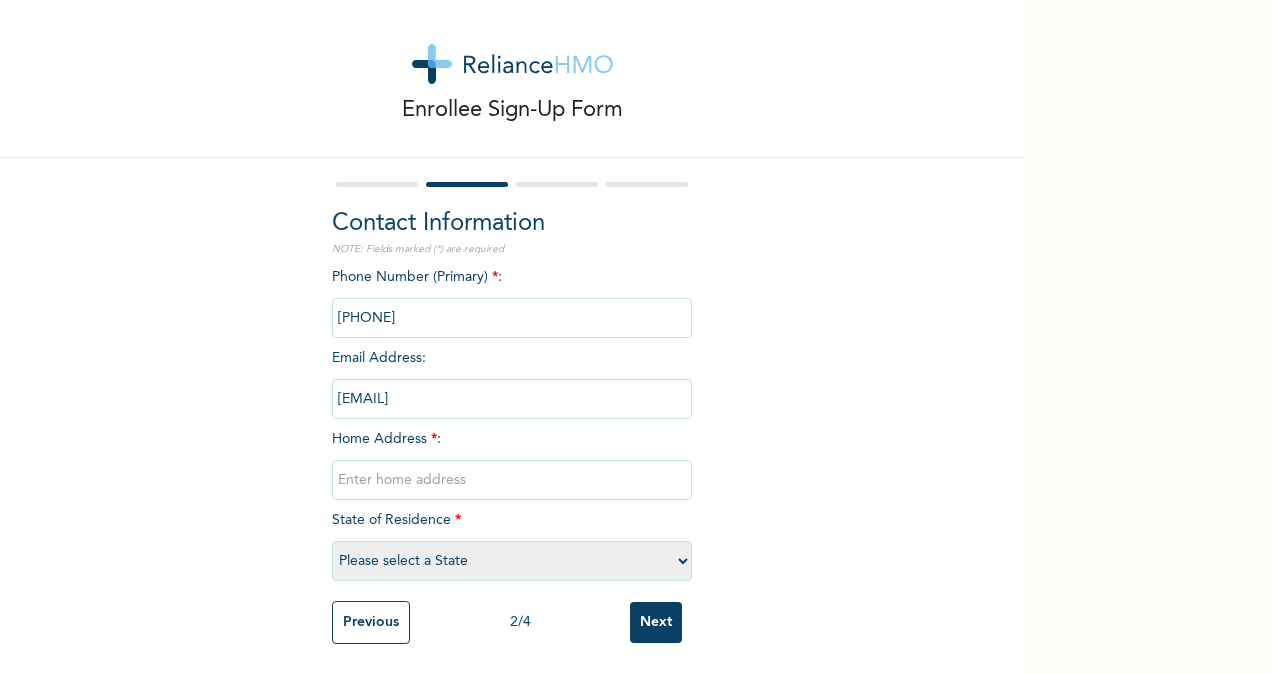 drag, startPoint x: 502, startPoint y: 385, endPoint x: 233, endPoint y: 340, distance: 272.73798 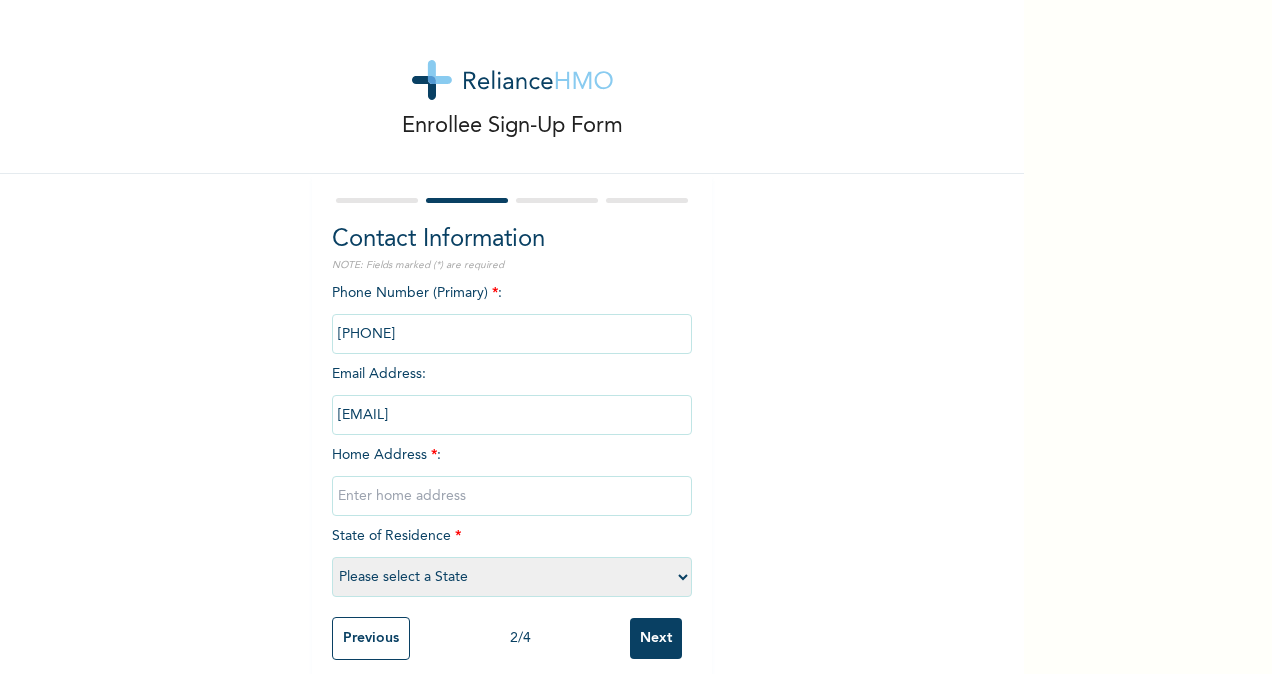 click on "Enrollee Sign-Up Form Contact Information NOTE: Fields marked (*) are required Phone Number (Primary)   * : [PHONE]   * : [EMAIL] Home Address   * : [STATE]   * Please select a State Abia Abuja (FCT) Adamawa Akwa Ibom Anambra Bauchi Bayelsa Benue Borno Cross River Delta Ebonyi Edo Ekiti Enugu Gombe Imo Jigawa Kaduna Kano Katsina Kebbi Kogi Kwara Lagos Nasarawa Niger Ogun Ondo Osun Oyo Plateau Rivers Sokoto Taraba Yobe Zamfara Previous 2  / 4 Next" at bounding box center (512, 345) 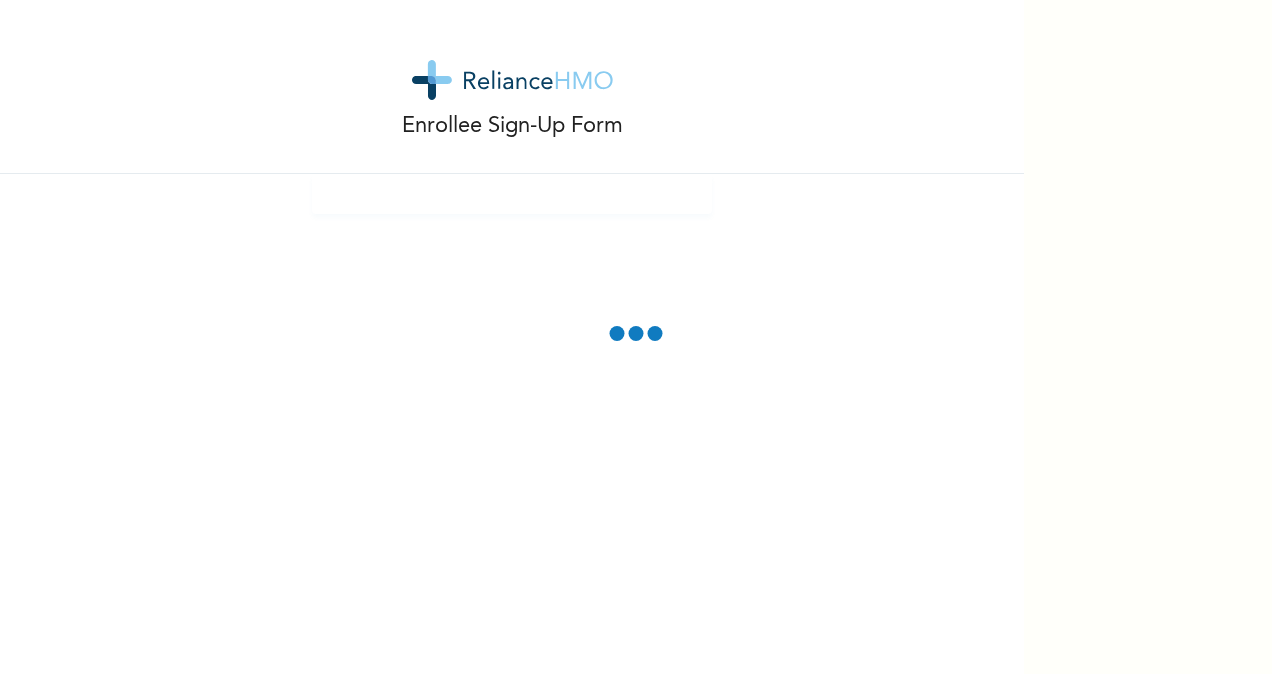 scroll, scrollTop: 0, scrollLeft: 0, axis: both 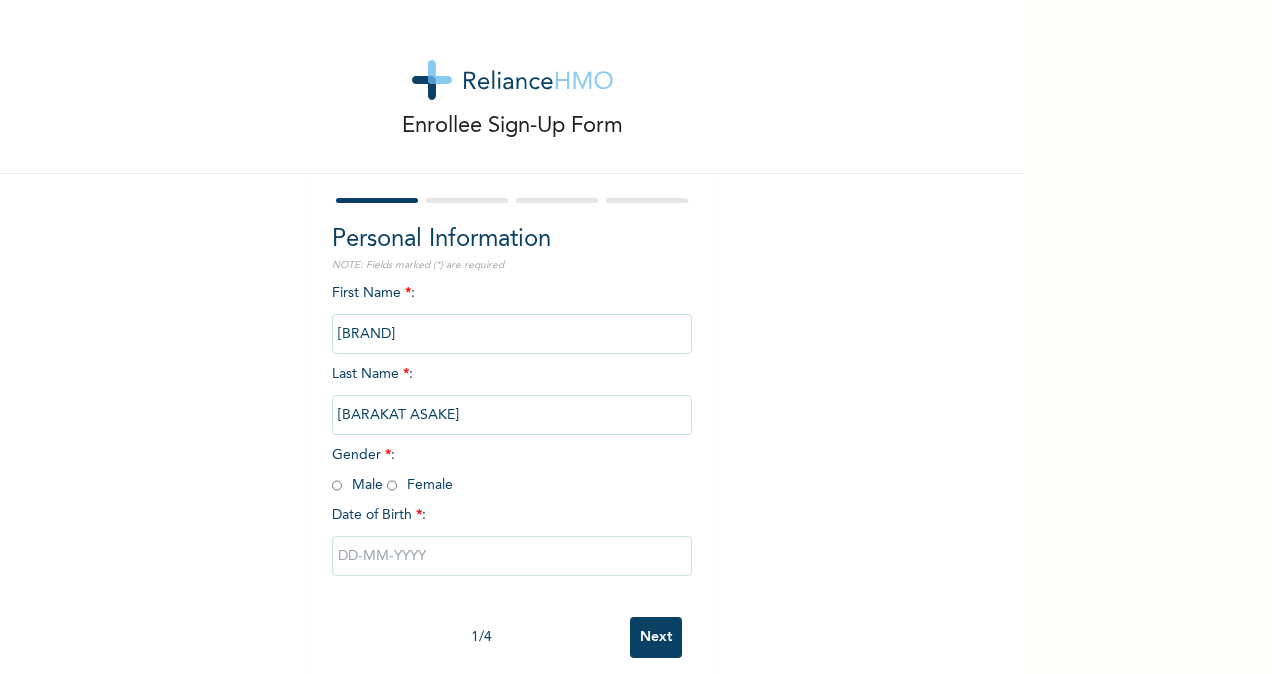 click at bounding box center [392, 485] 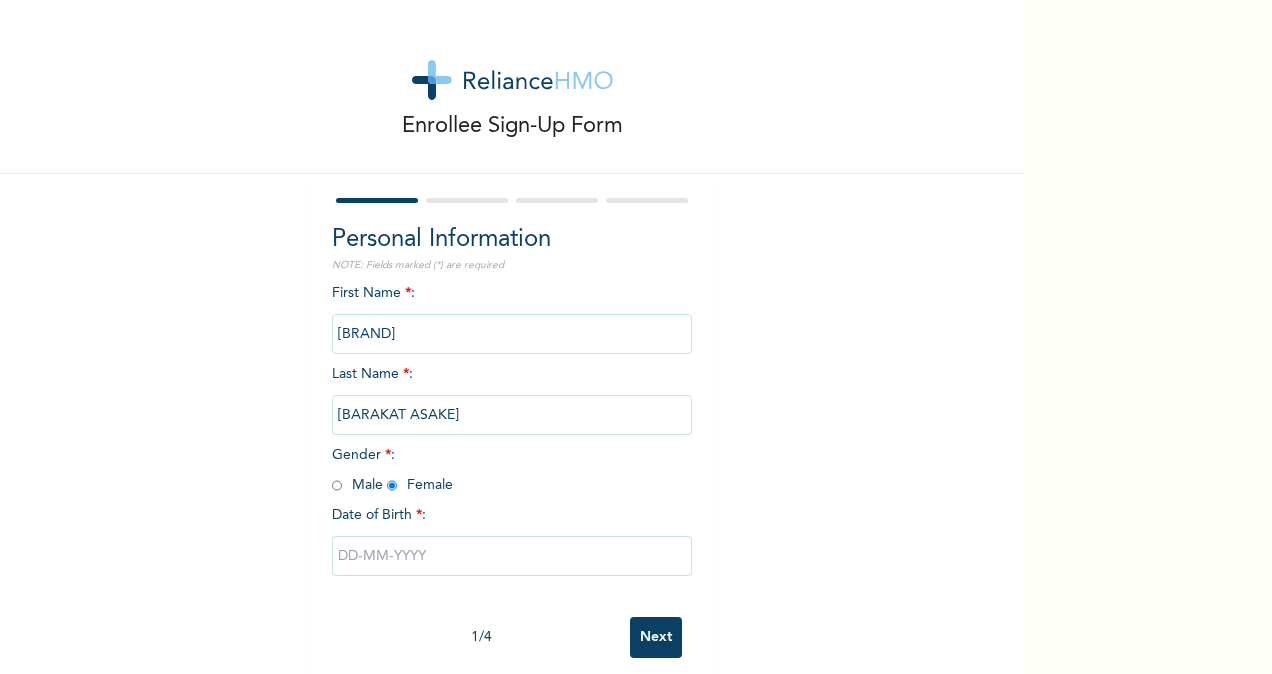 radio on "true" 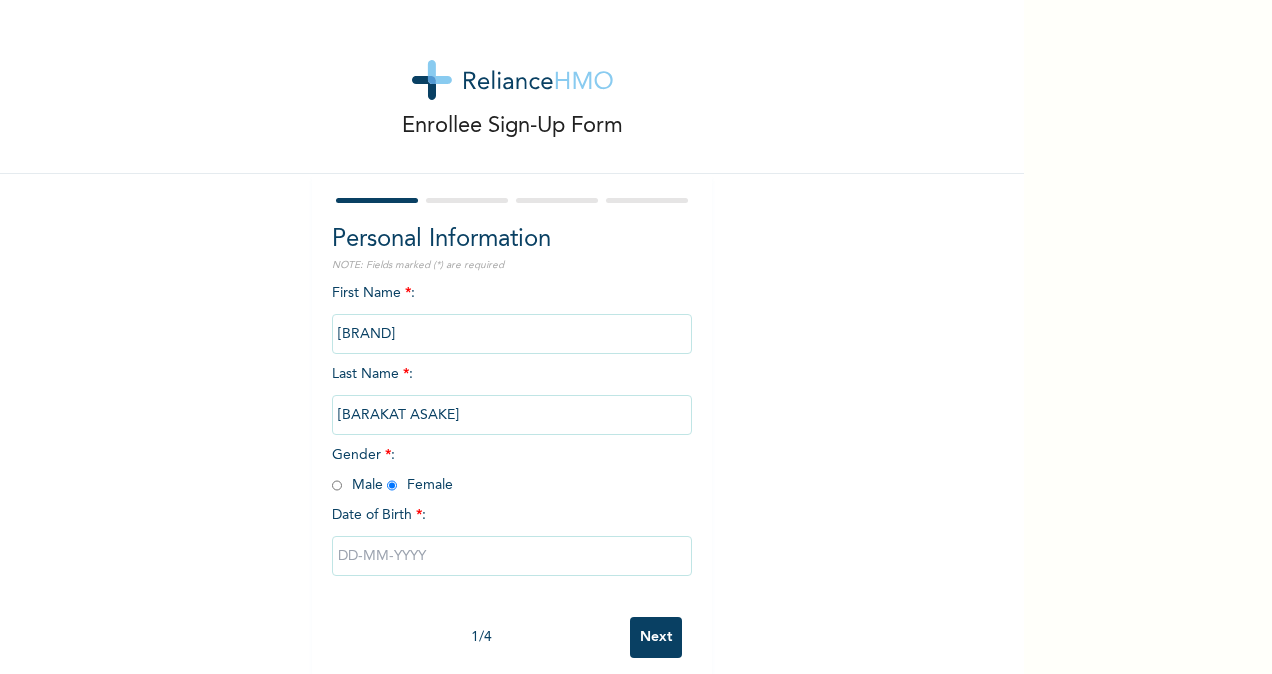 click at bounding box center [512, 556] 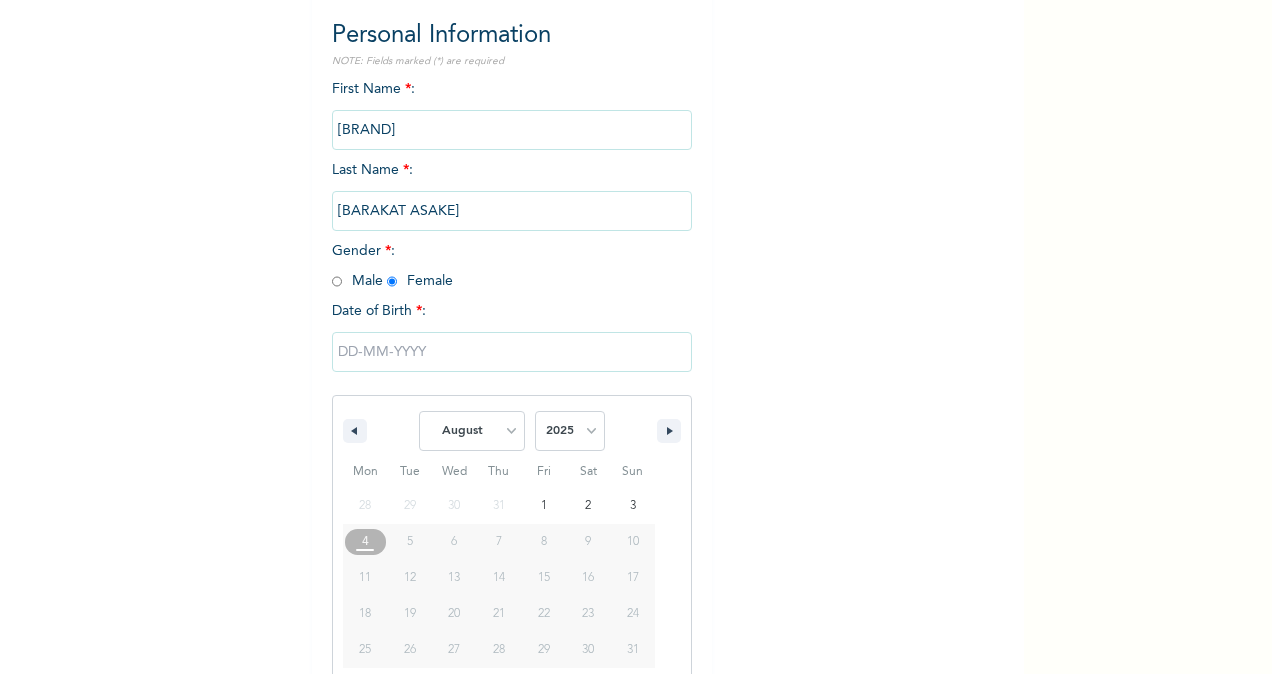 scroll, scrollTop: 236, scrollLeft: 0, axis: vertical 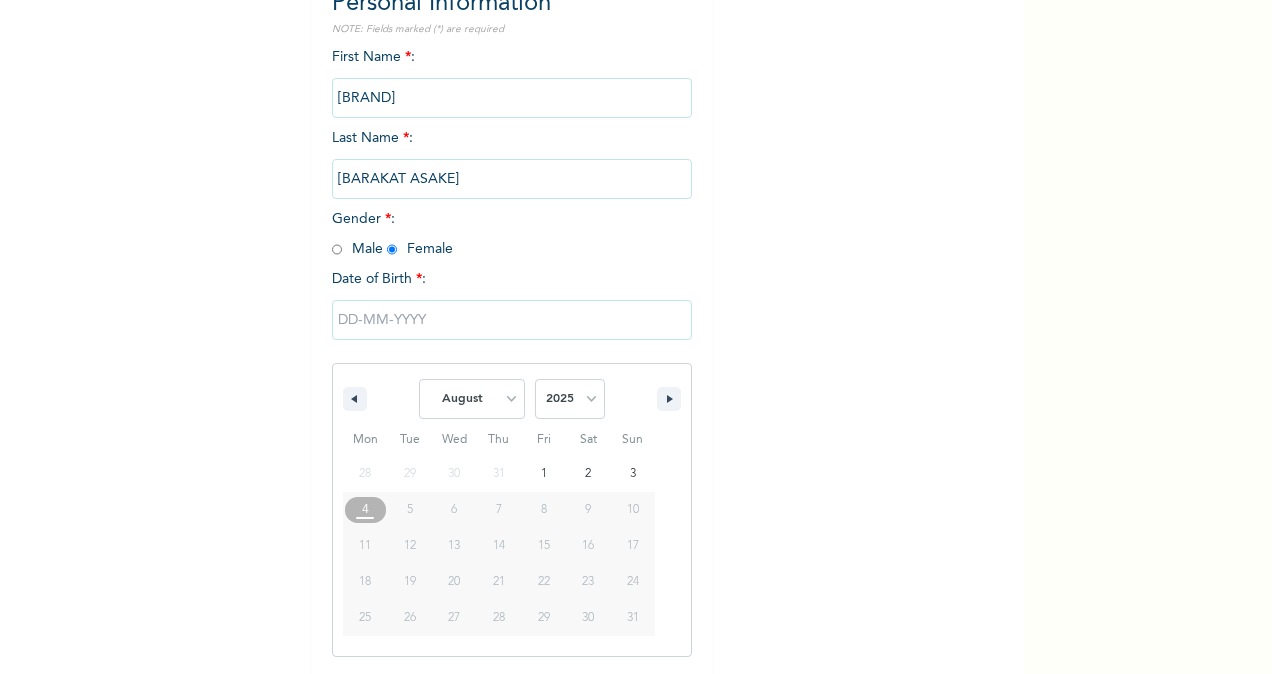 click on "9" at bounding box center [588, 510] 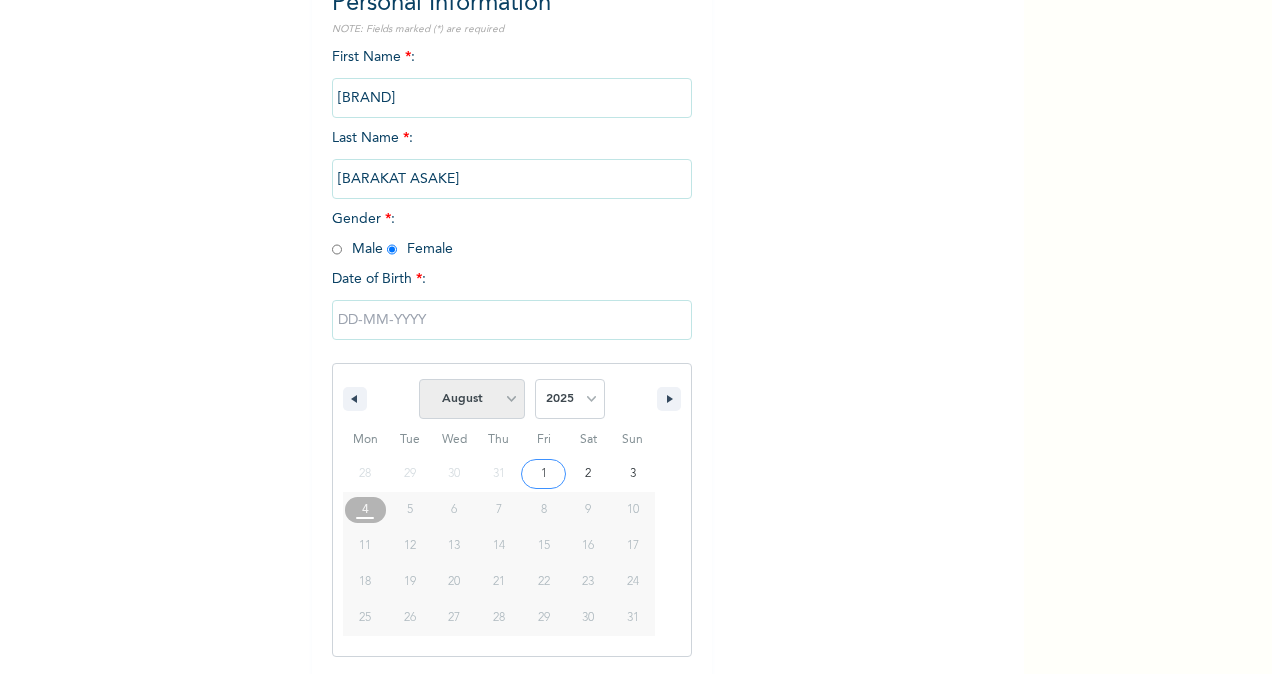 click on "January February March April May June July August September October November December" at bounding box center (472, 399) 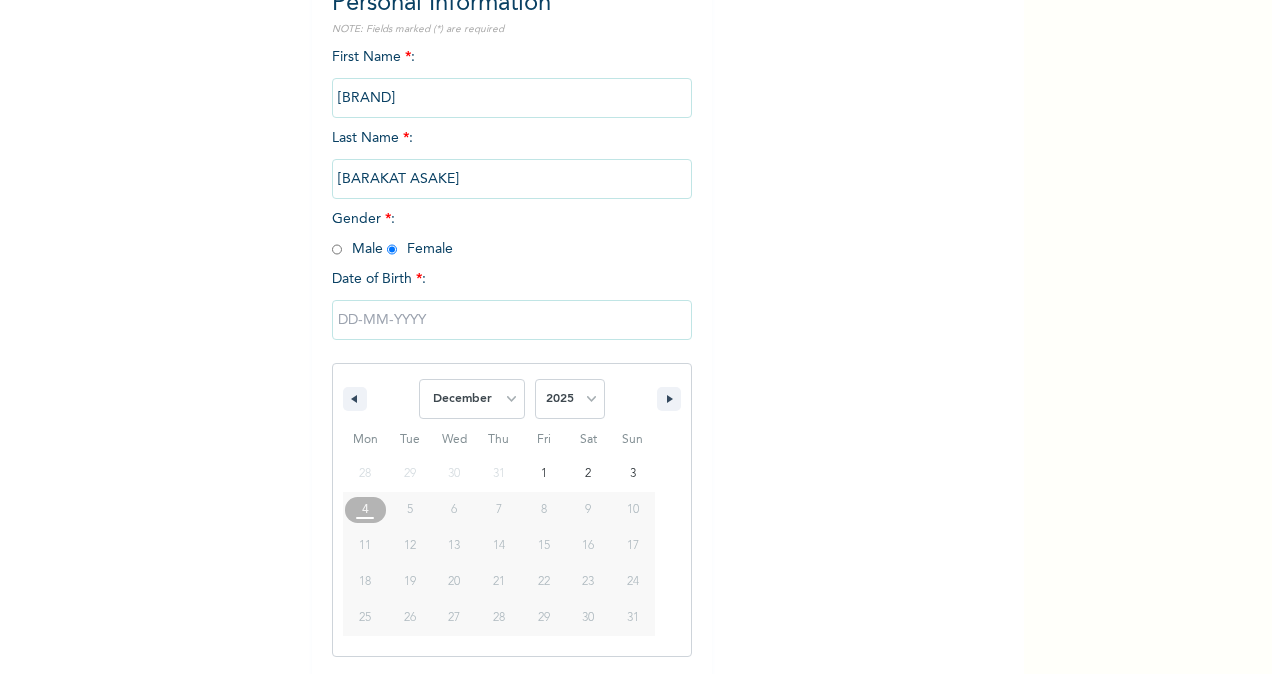 click on "January February March April May June July August September October November December" at bounding box center [472, 399] 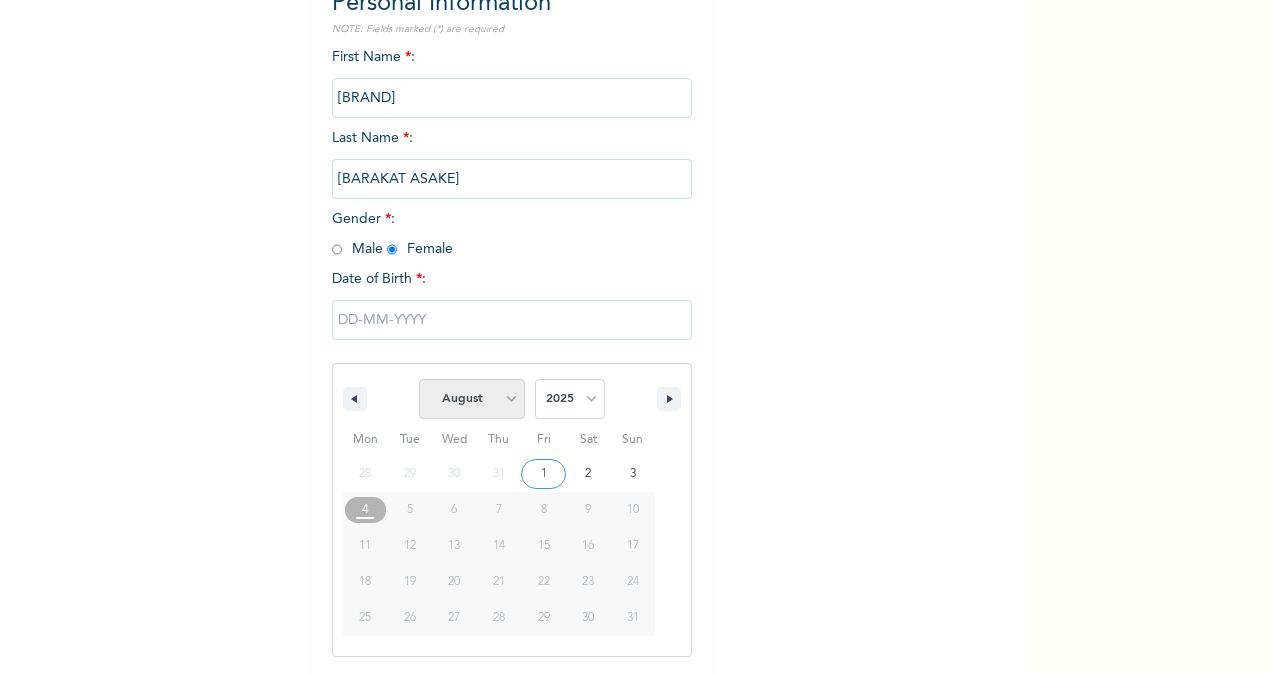 click on "January February March April May June July August September October November December" at bounding box center [472, 399] 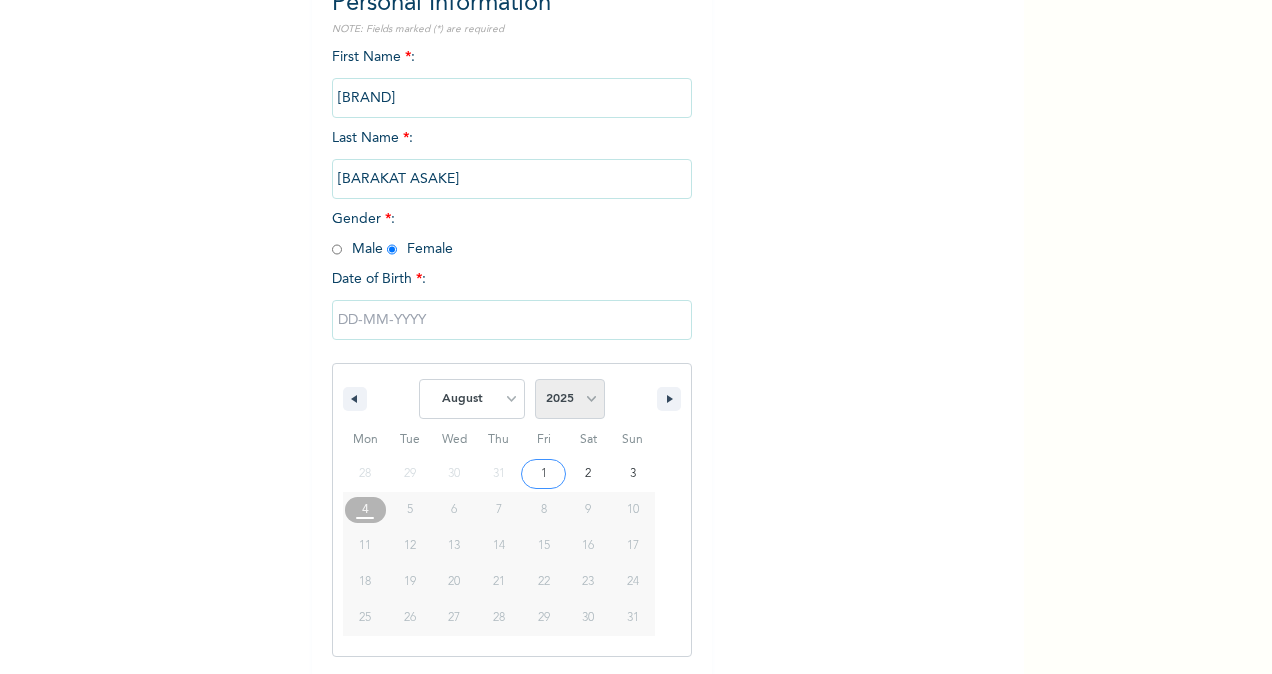 click on "2025 2024 2023 2022 2021 2020 2019 2018 2017 2016 2015 2014 2013 2012 2011 2010 2009 2008 2007 2006 2005 2004 2003 2002 2001 2000 1999 1998 1997 1996 1995 1994 1993 1992 1991 1990 1989 1988 1987 1986 1985 1984 1983 1982 1981 1980 1979 1978 1977 1976 1975 1974 1973 1972 1971 1970 1969 1968 1967 1966 1965 1964 1963 1962 1961 1960" at bounding box center (570, 399) 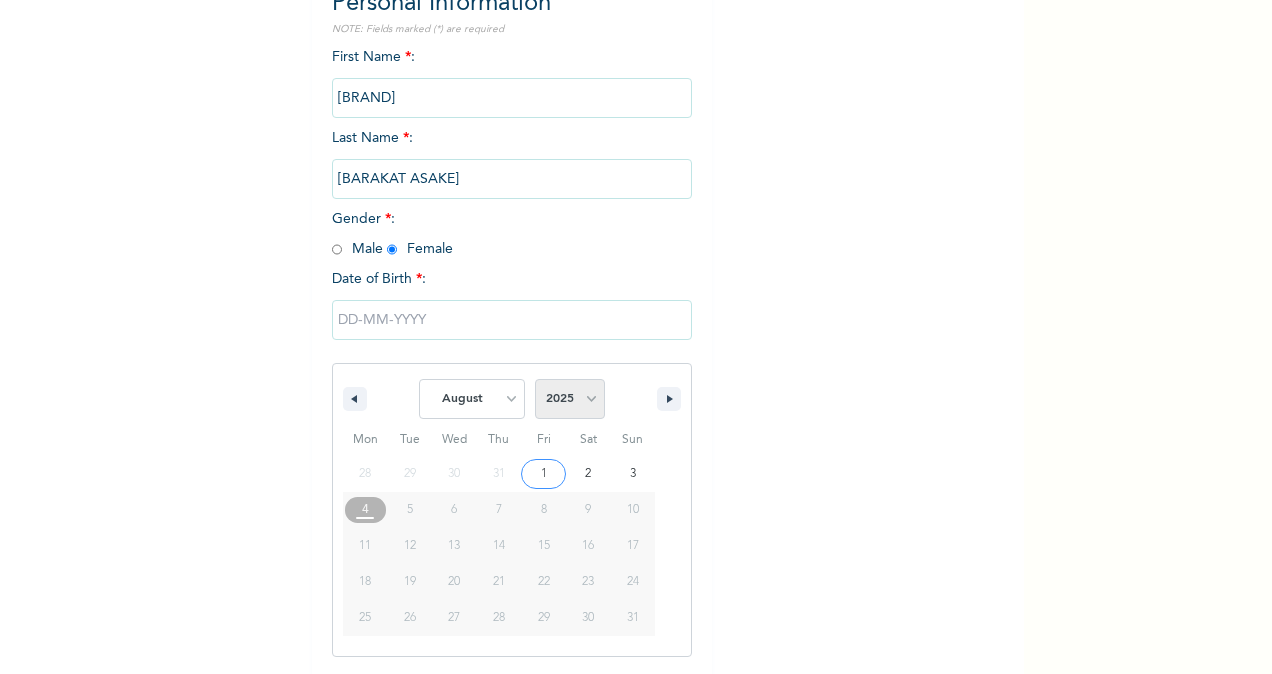 select on "1999" 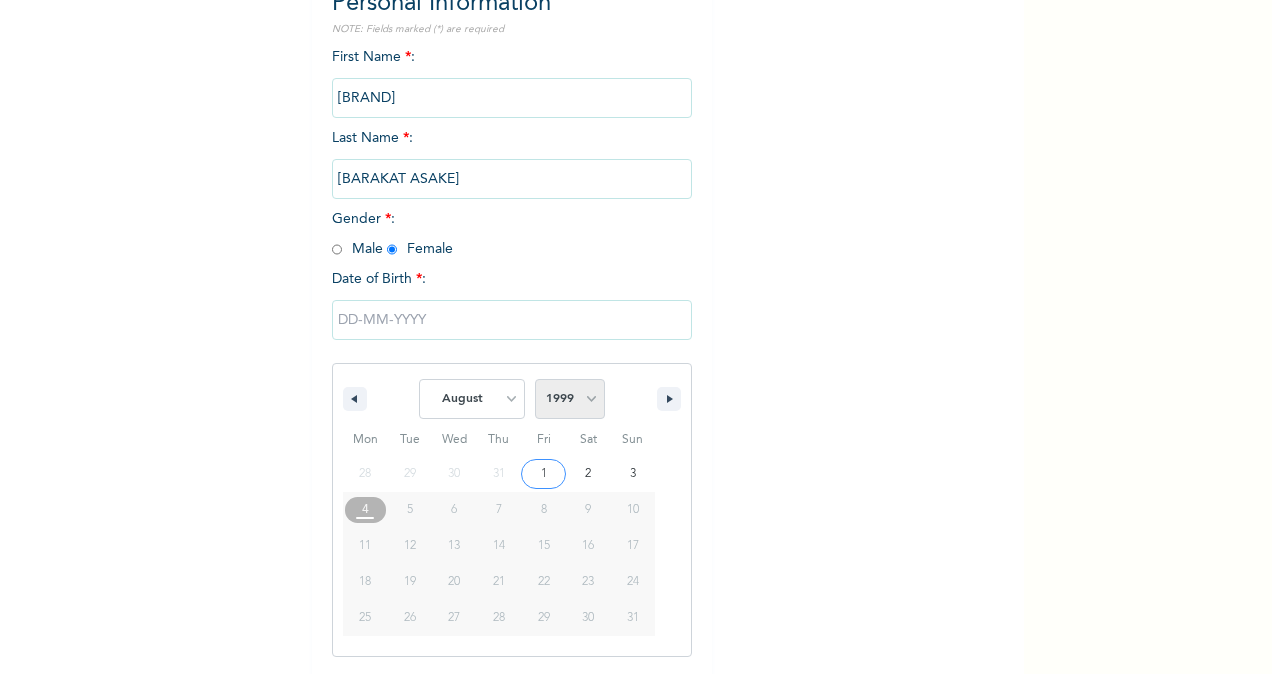 click on "2025 2024 2023 2022 2021 2020 2019 2018 2017 2016 2015 2014 2013 2012 2011 2010 2009 2008 2007 2006 2005 2004 2003 2002 2001 2000 1999 1998 1997 1996 1995 1994 1993 1992 1991 1990 1989 1988 1987 1986 1985 1984 1983 1982 1981 1980 1979 1978 1977 1976 1975 1974 1973 1972 1971 1970 1969 1968 1967 1966 1965 1964 1963 1962 1961 1960" at bounding box center (570, 399) 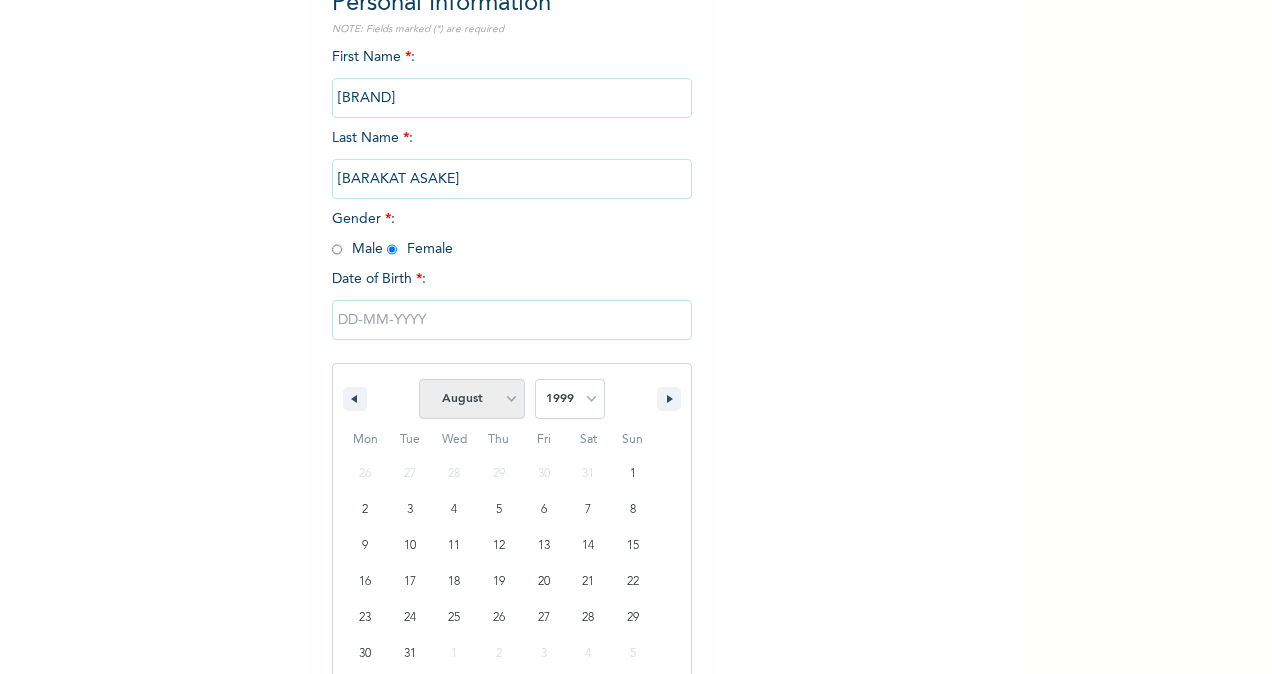 click on "January February March April May June July August September October November December" at bounding box center [472, 399] 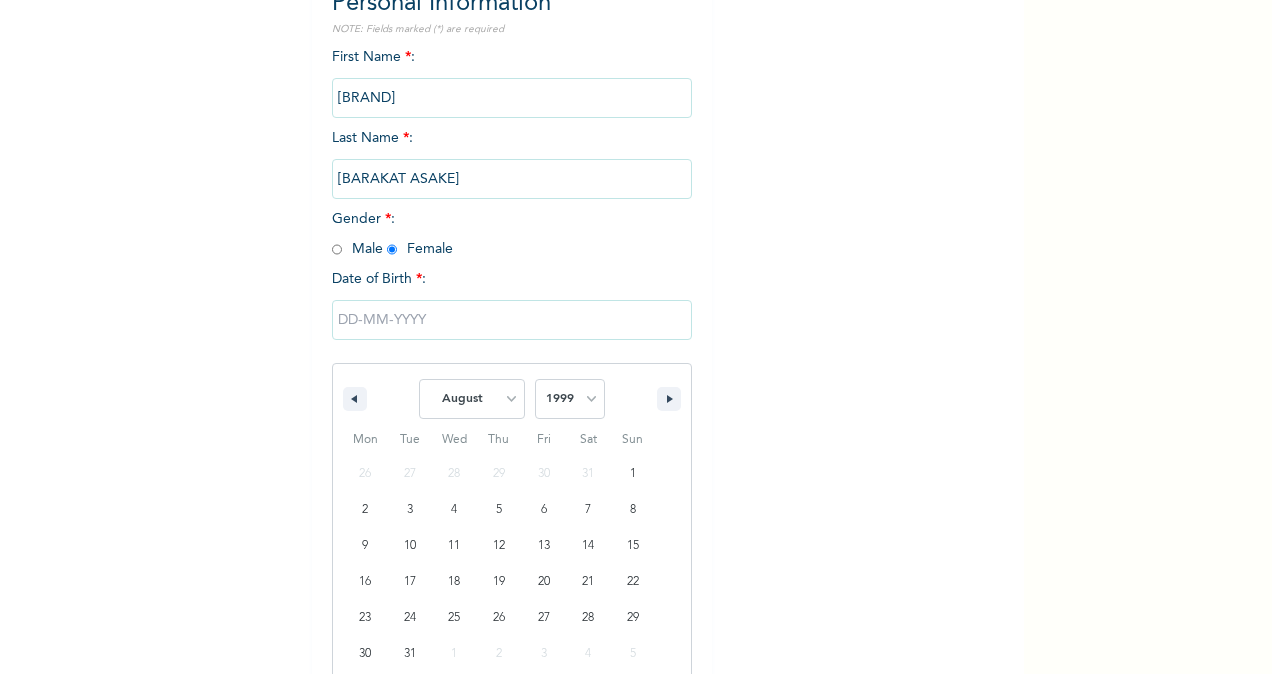select on "11" 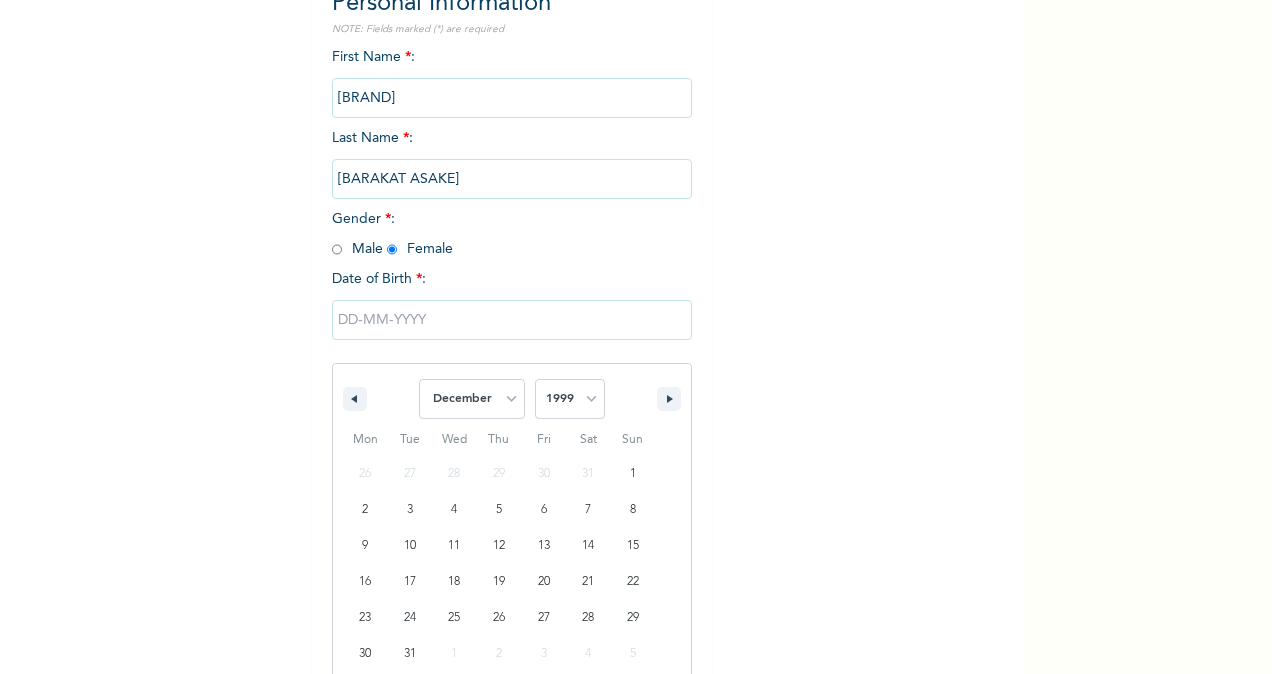 click on "January February March April May June July August September October November December" at bounding box center (472, 399) 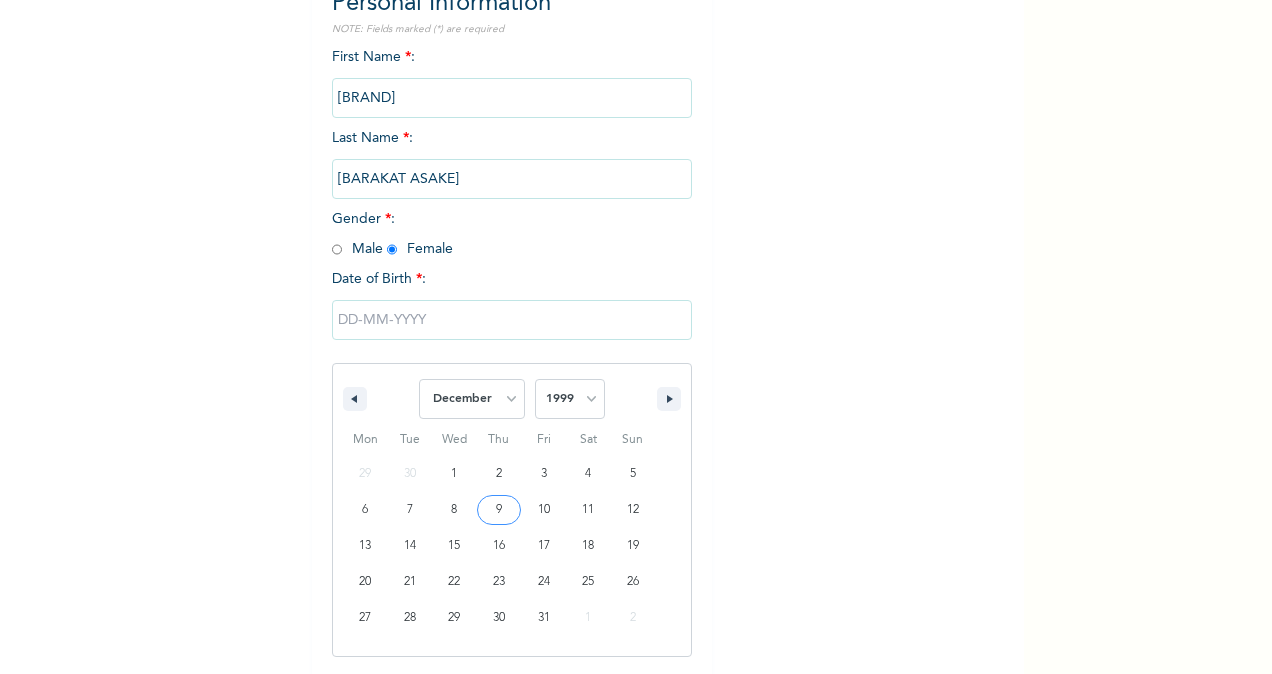 type on "[DATE]" 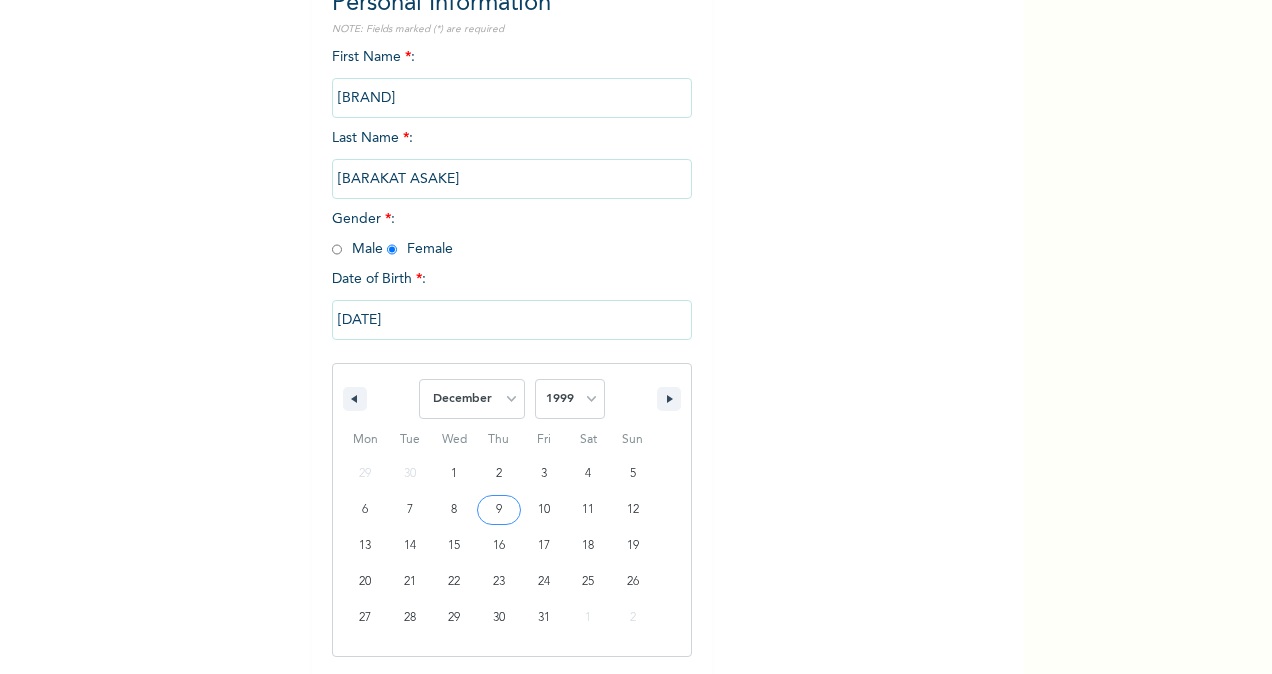 scroll, scrollTop: 32, scrollLeft: 0, axis: vertical 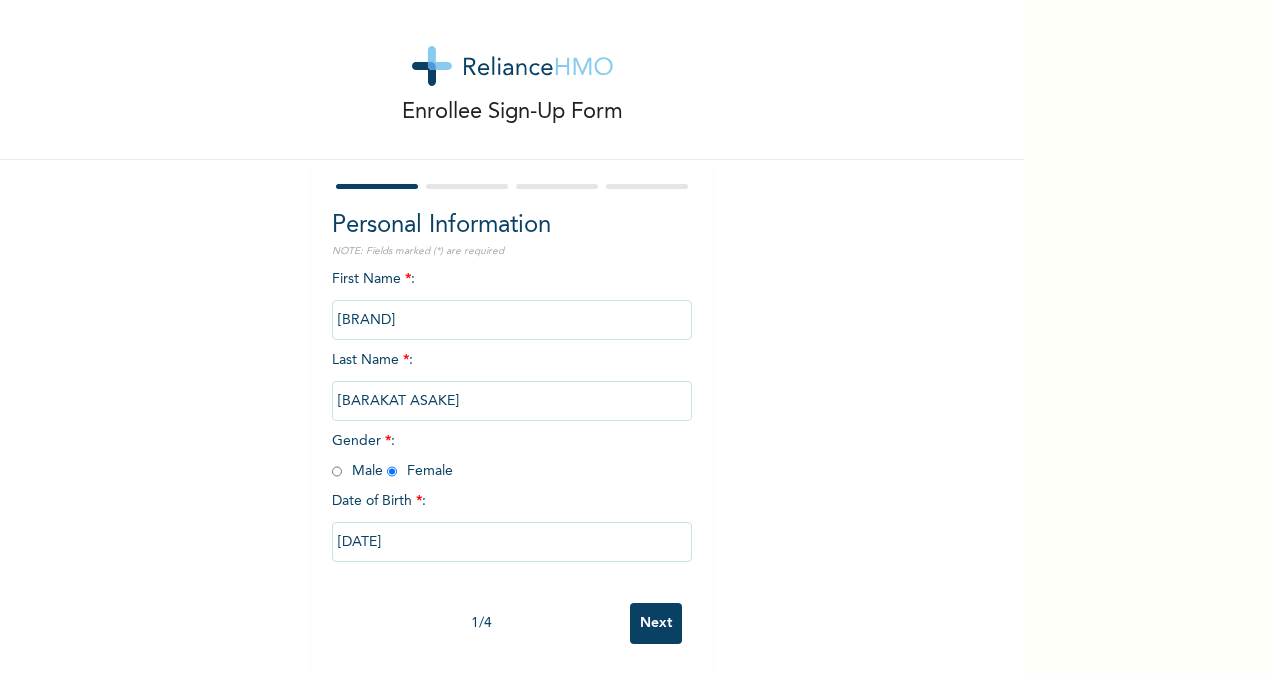 click on "Next" at bounding box center [656, 623] 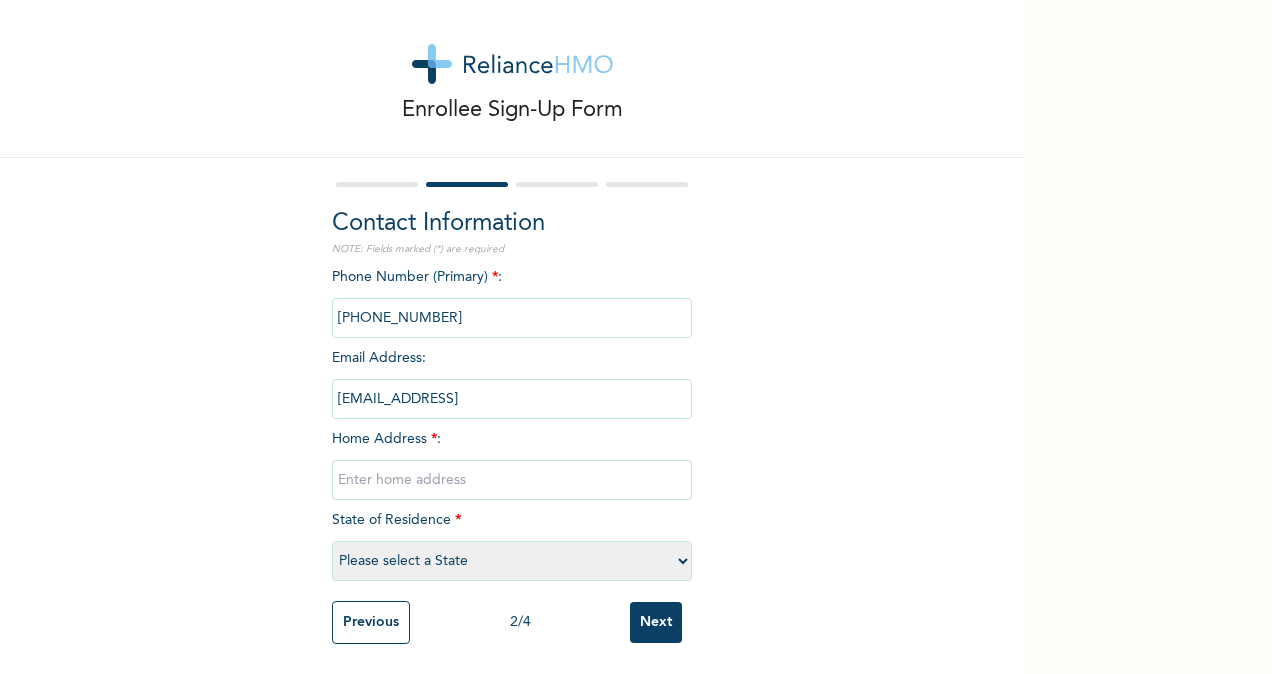 drag, startPoint x: 510, startPoint y: 384, endPoint x: 271, endPoint y: 378, distance: 239.0753 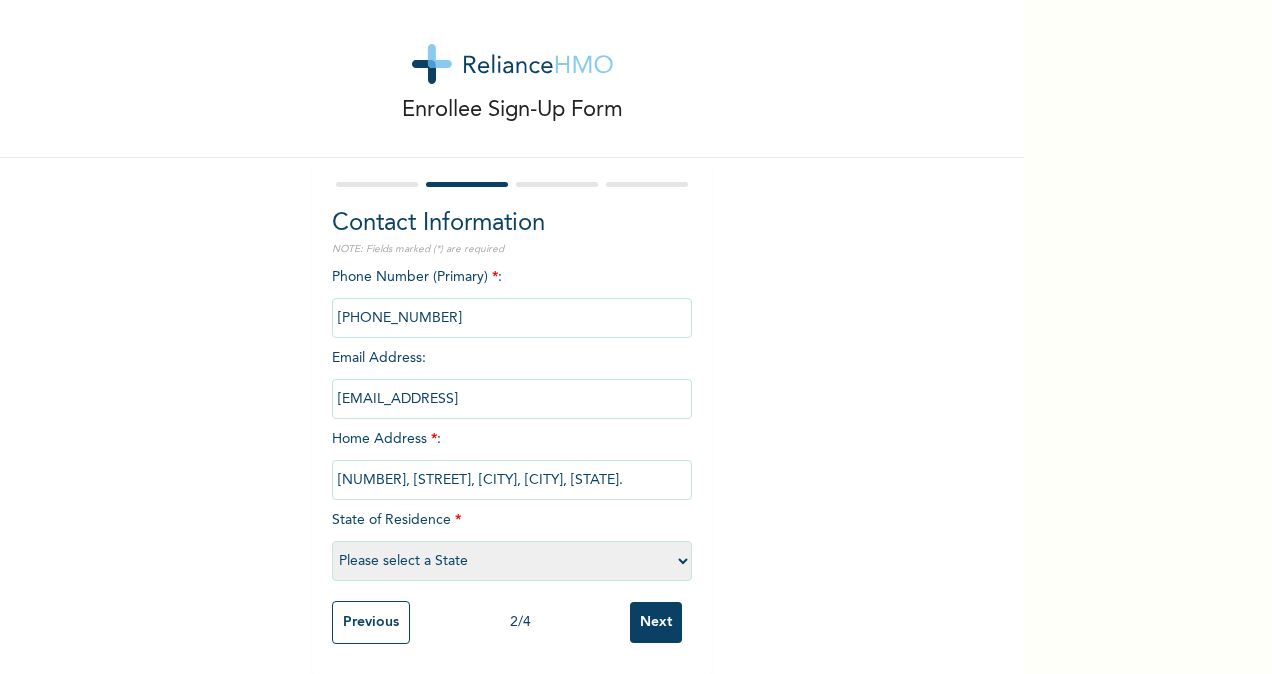 click on "[NUMBER], [STREET], [CITY], [CITY], [STATE]." at bounding box center [512, 480] 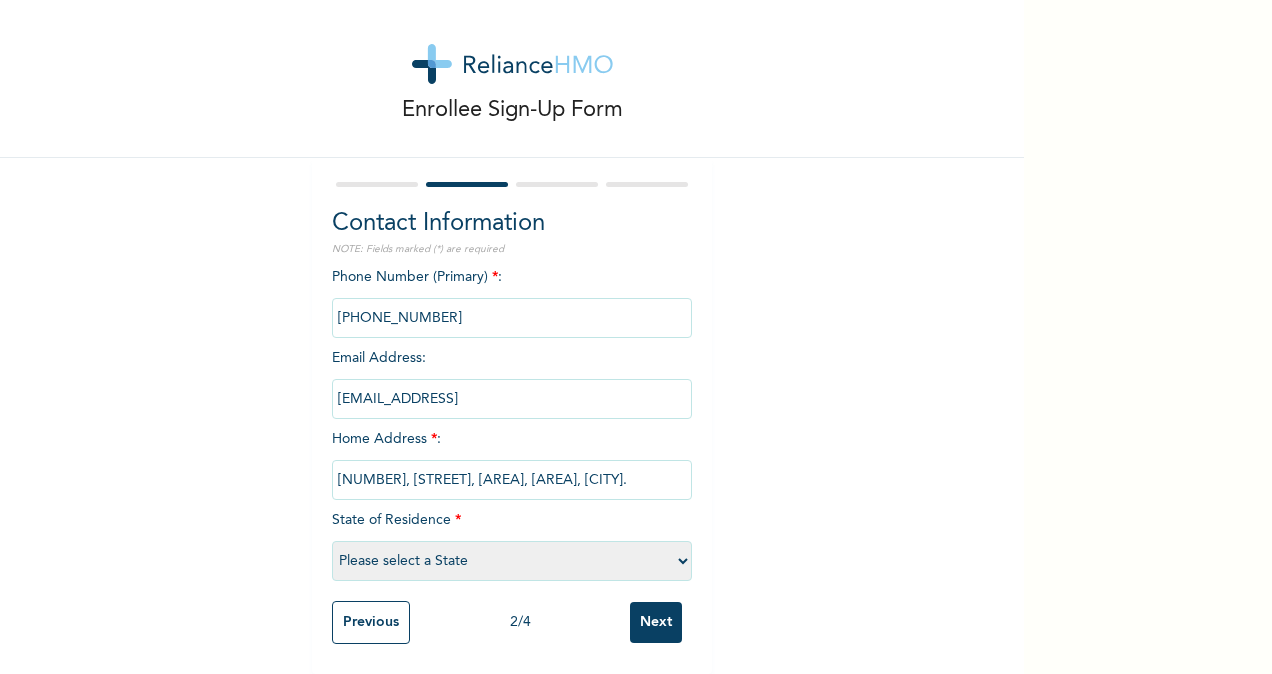 scroll, scrollTop: 34, scrollLeft: 0, axis: vertical 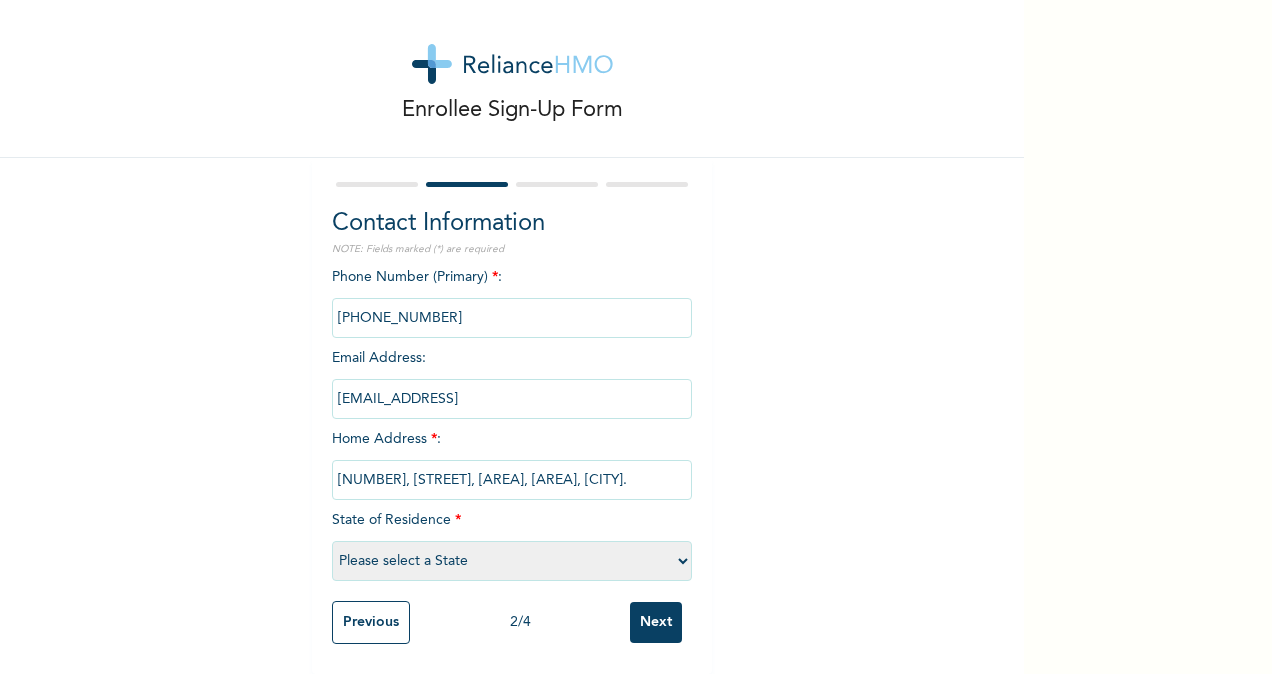 type on "[NUMBER], [STREET], [AREA], [AREA], [CITY]." 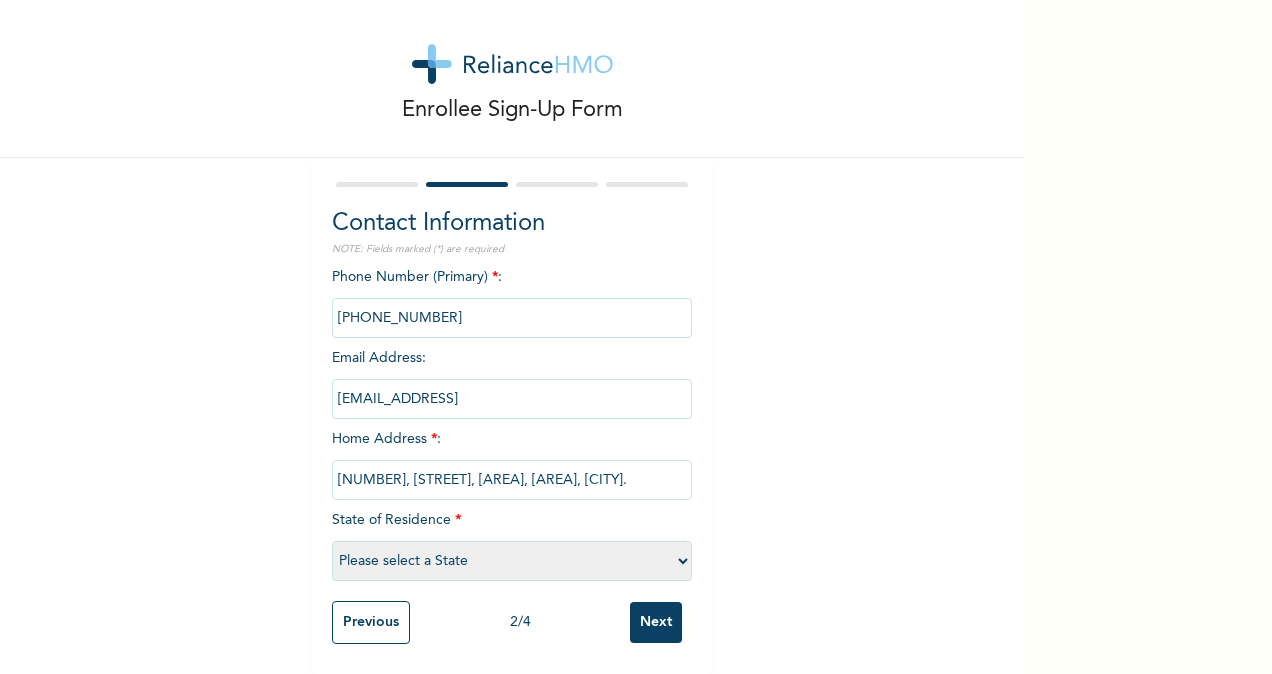 select on "25" 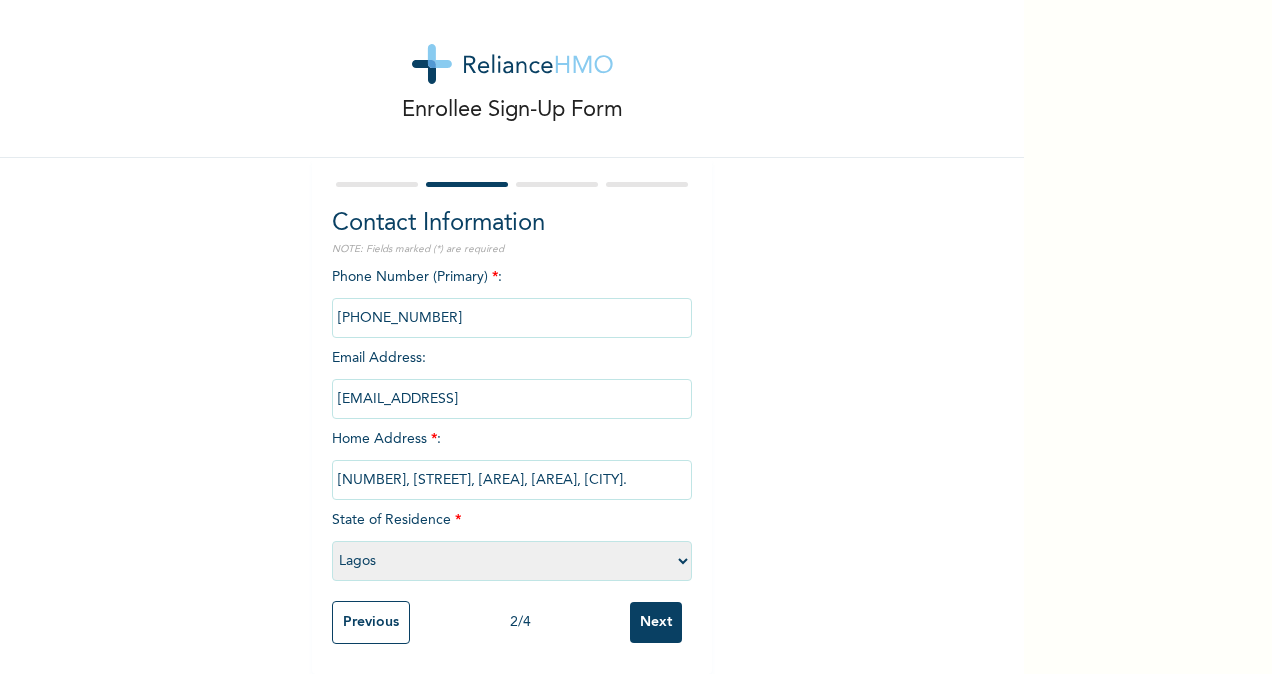 click on "Please select a State Abia Abuja (FCT) Adamawa Akwa Ibom Anambra Bauchi Bayelsa Benue Borno Cross River Delta Ebonyi Edo Ekiti Enugu Gombe Imo Jigawa Kaduna Kano Katsina Kebbi Kogi Kwara Lagos Nasarawa Niger Ogun Ondo Osun Oyo Plateau Rivers Sokoto Taraba Yobe Zamfara" at bounding box center [512, 561] 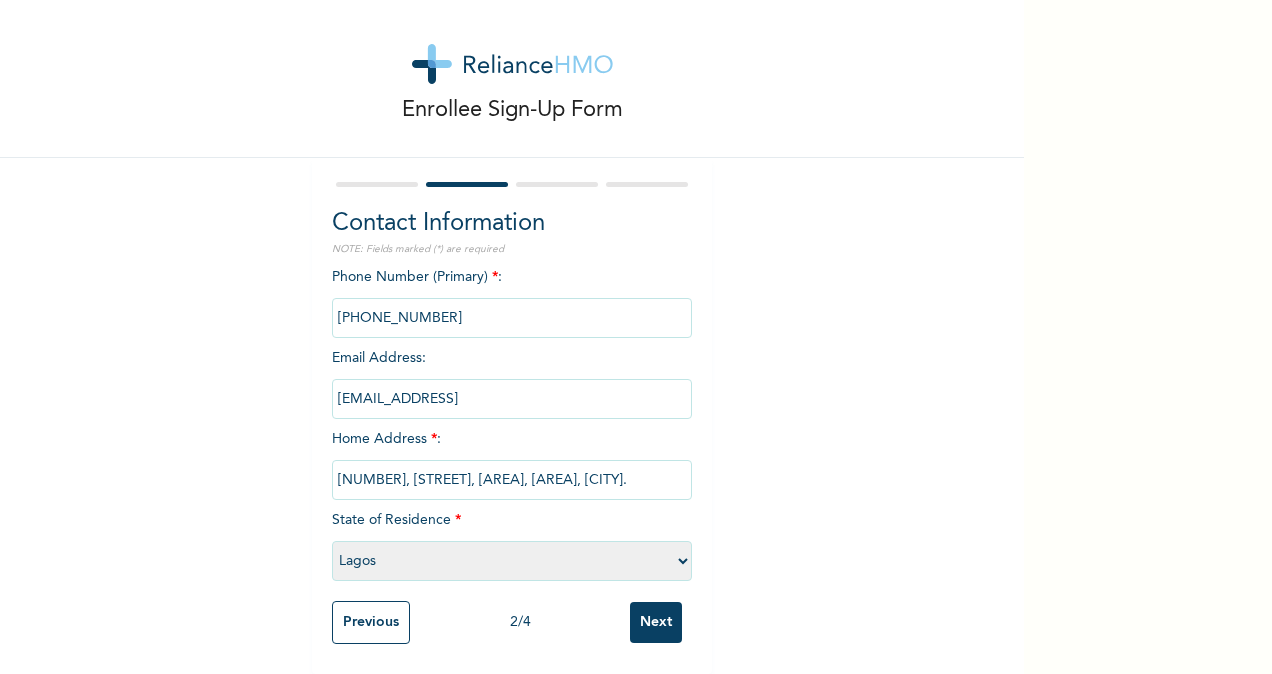 click on "Next" at bounding box center [656, 622] 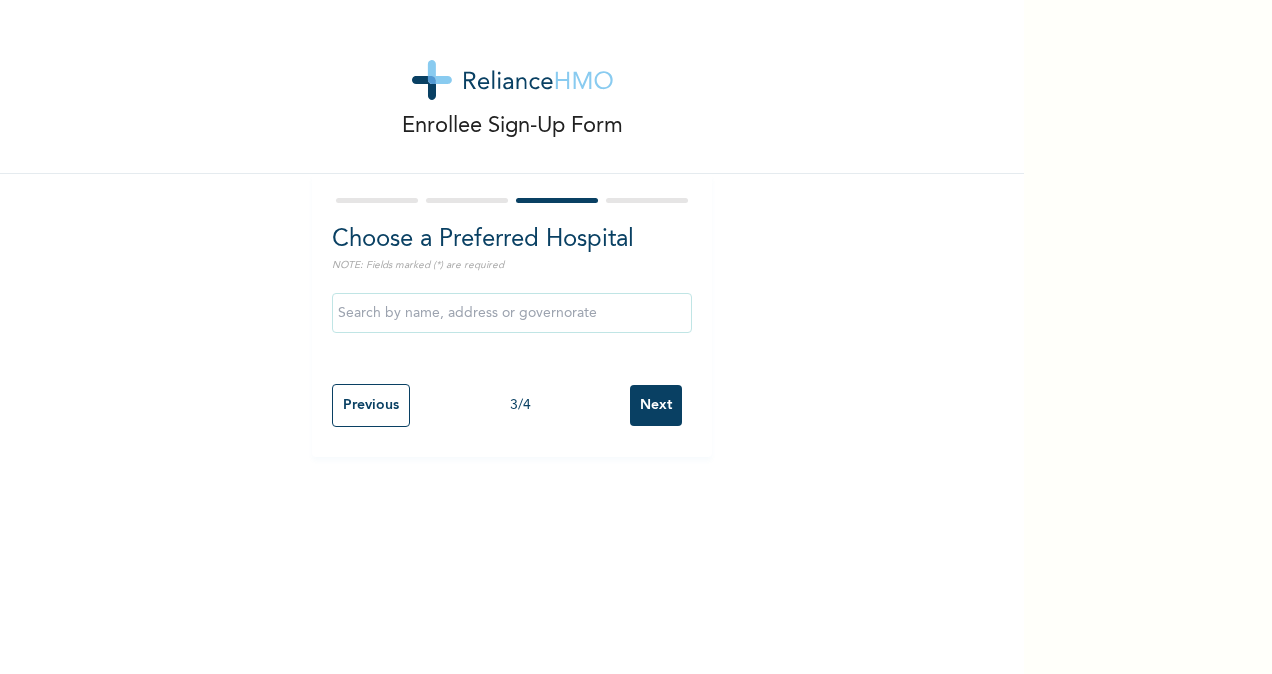 click at bounding box center (512, 313) 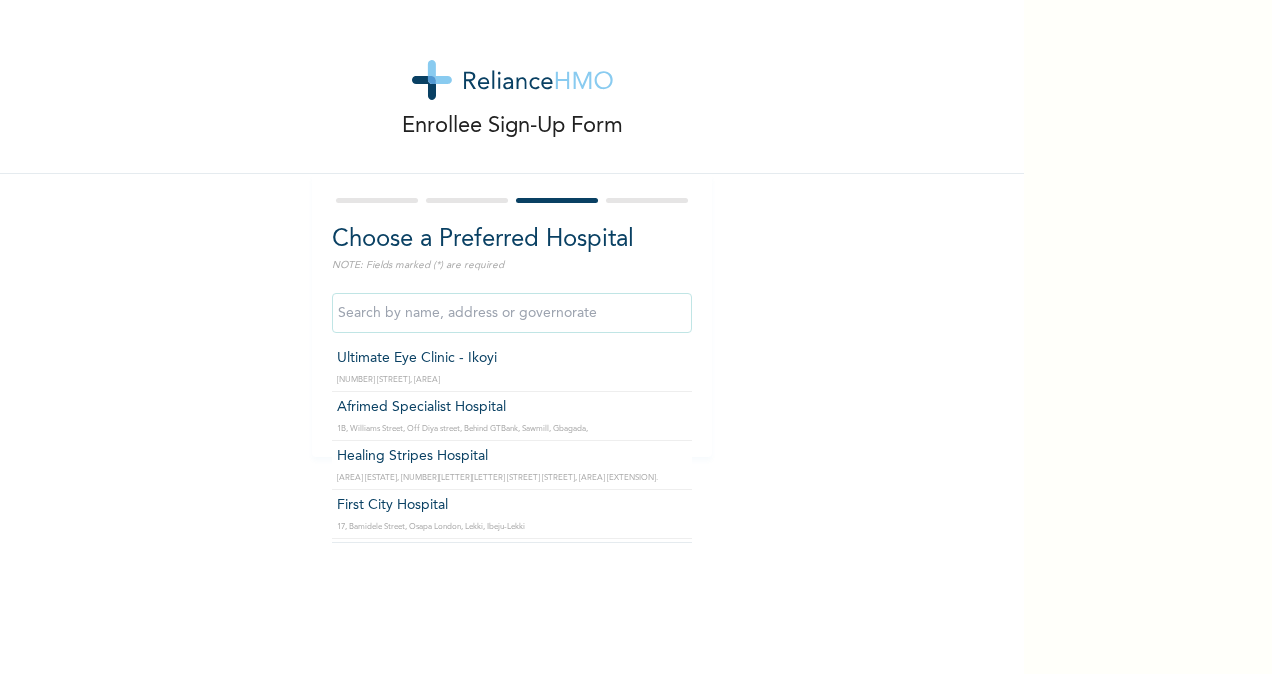 click at bounding box center (512, 313) 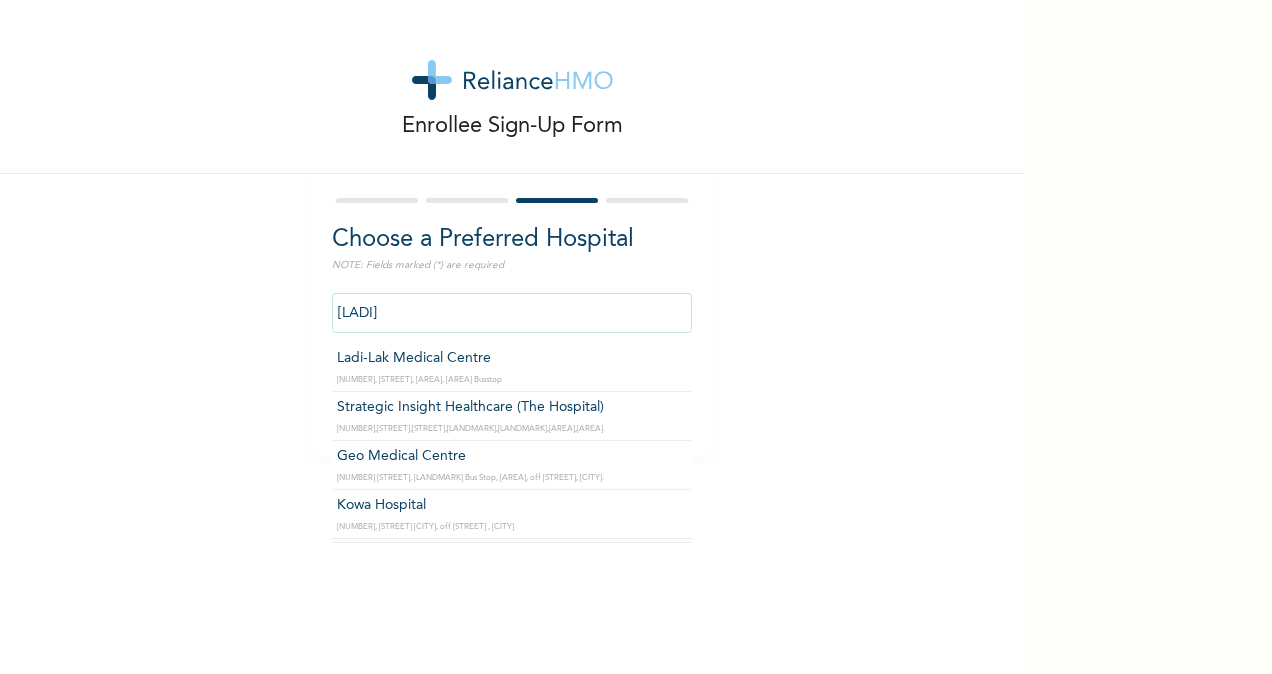type on "Ladi-Lak Medical Centre" 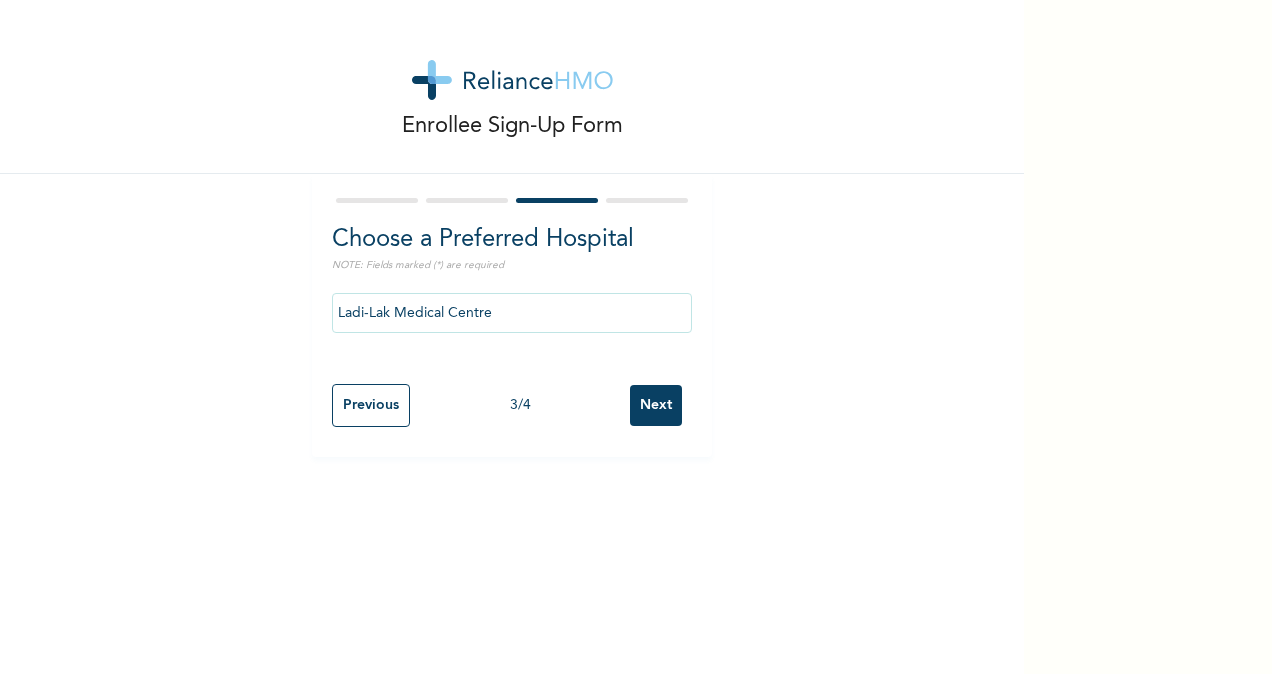 click on "Next" at bounding box center [656, 405] 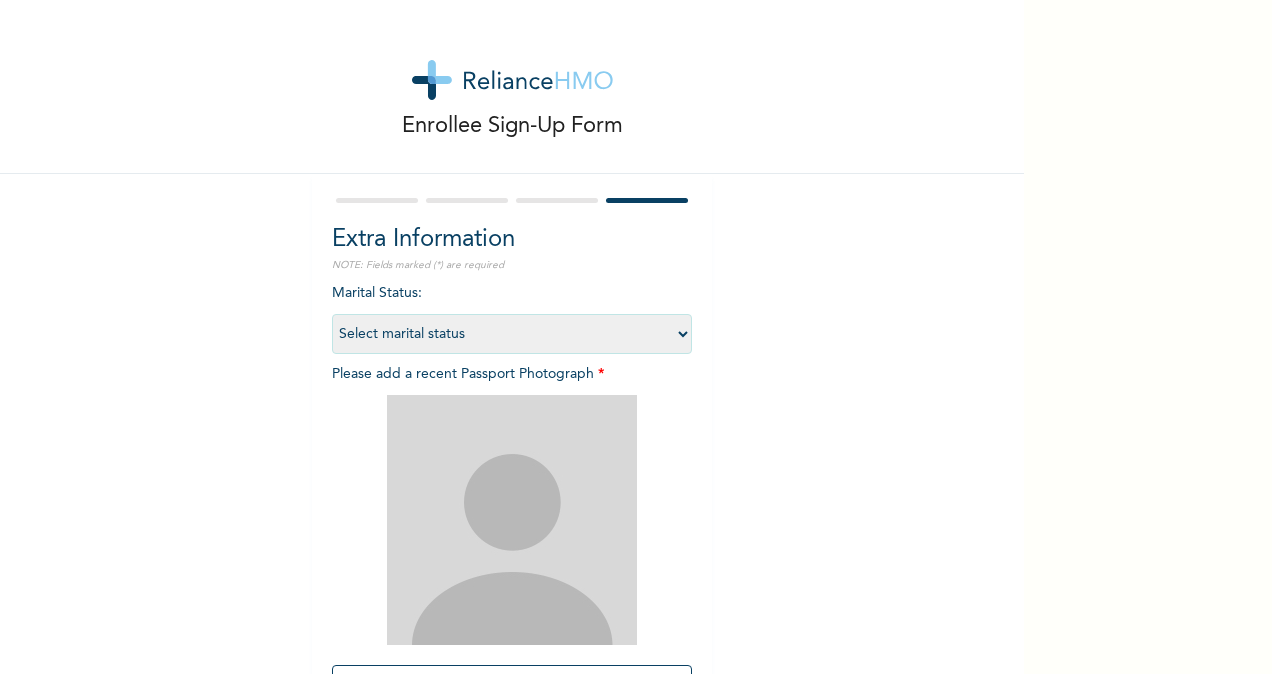 click on "Select marital status Single Married Divorced Widow/Widower" at bounding box center [512, 334] 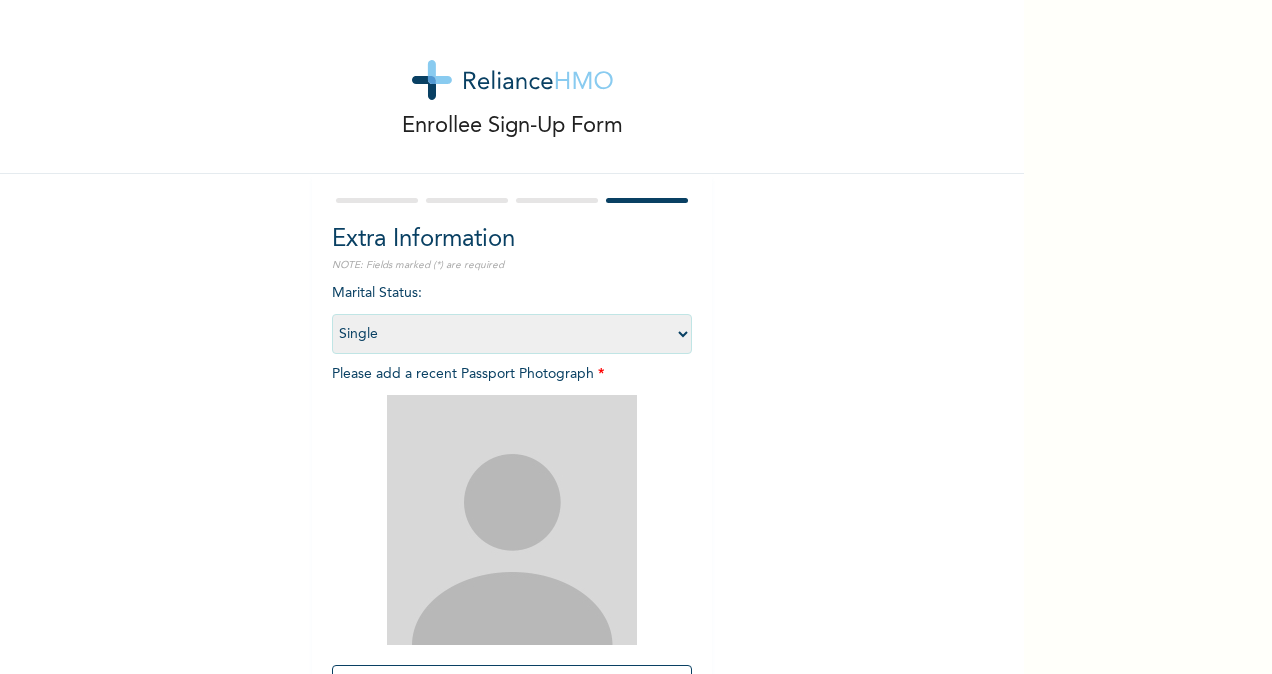 click on "Select marital status Single Married Divorced Widow/Widower" at bounding box center [512, 334] 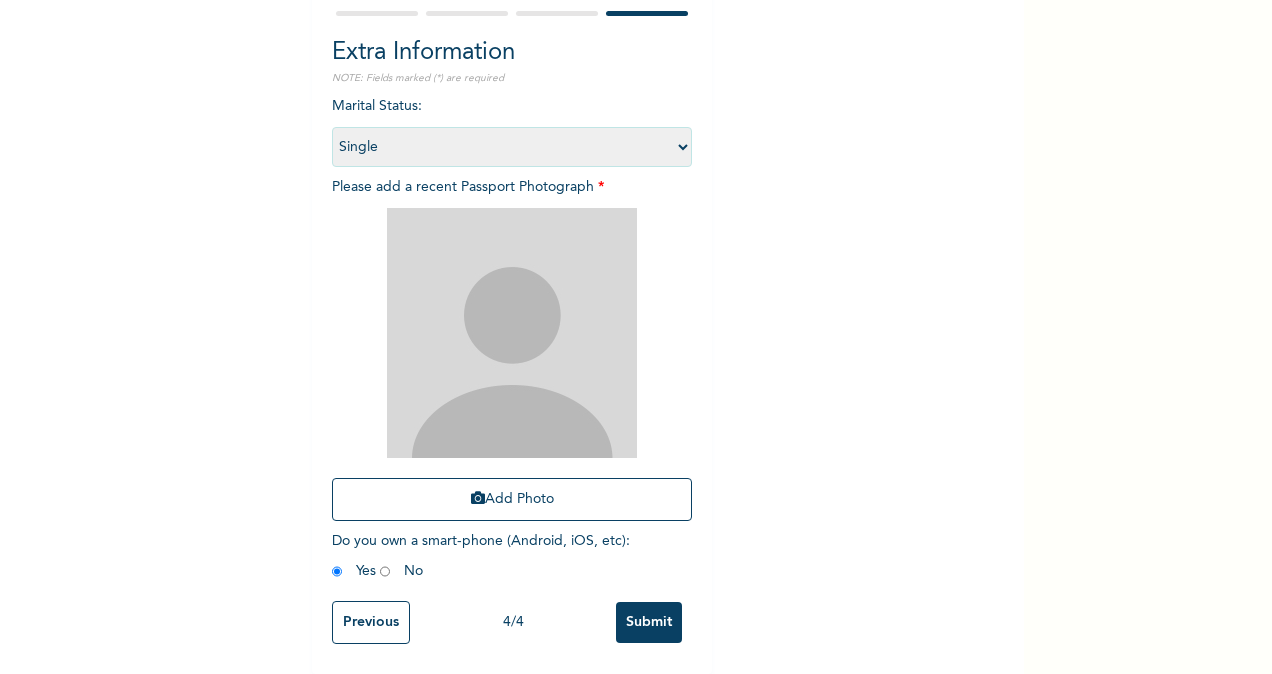 scroll, scrollTop: 204, scrollLeft: 0, axis: vertical 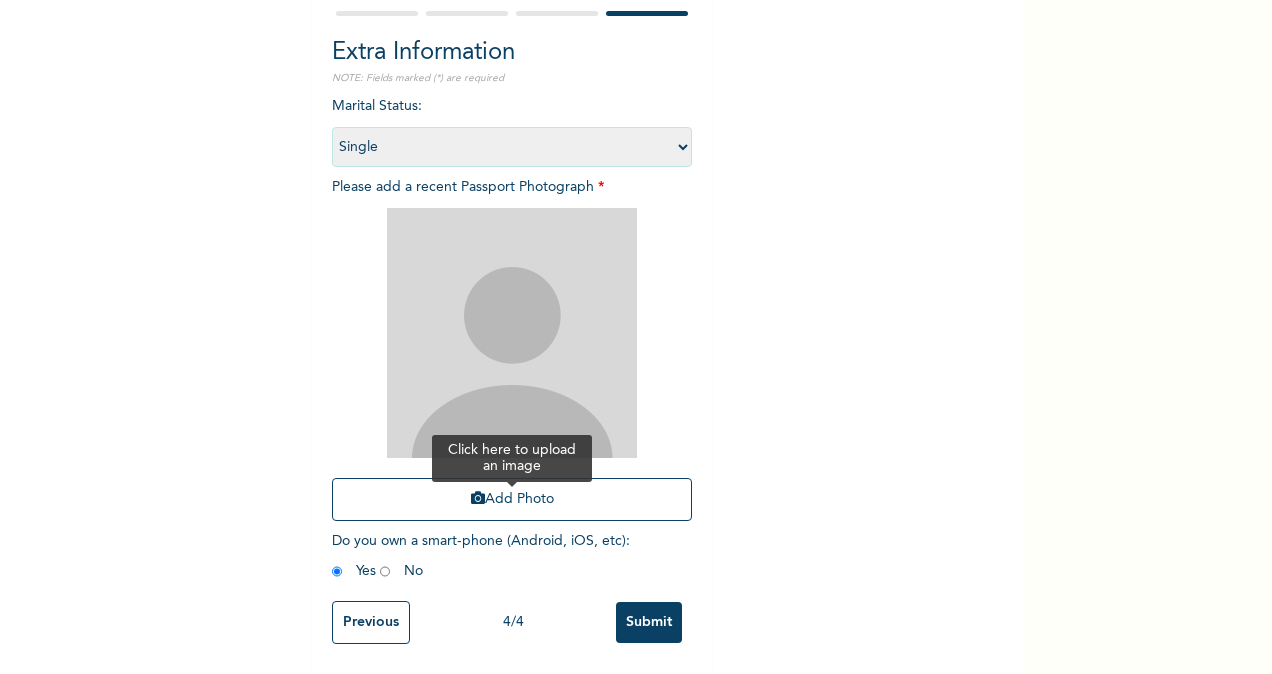 click on "Add Photo" at bounding box center (512, 499) 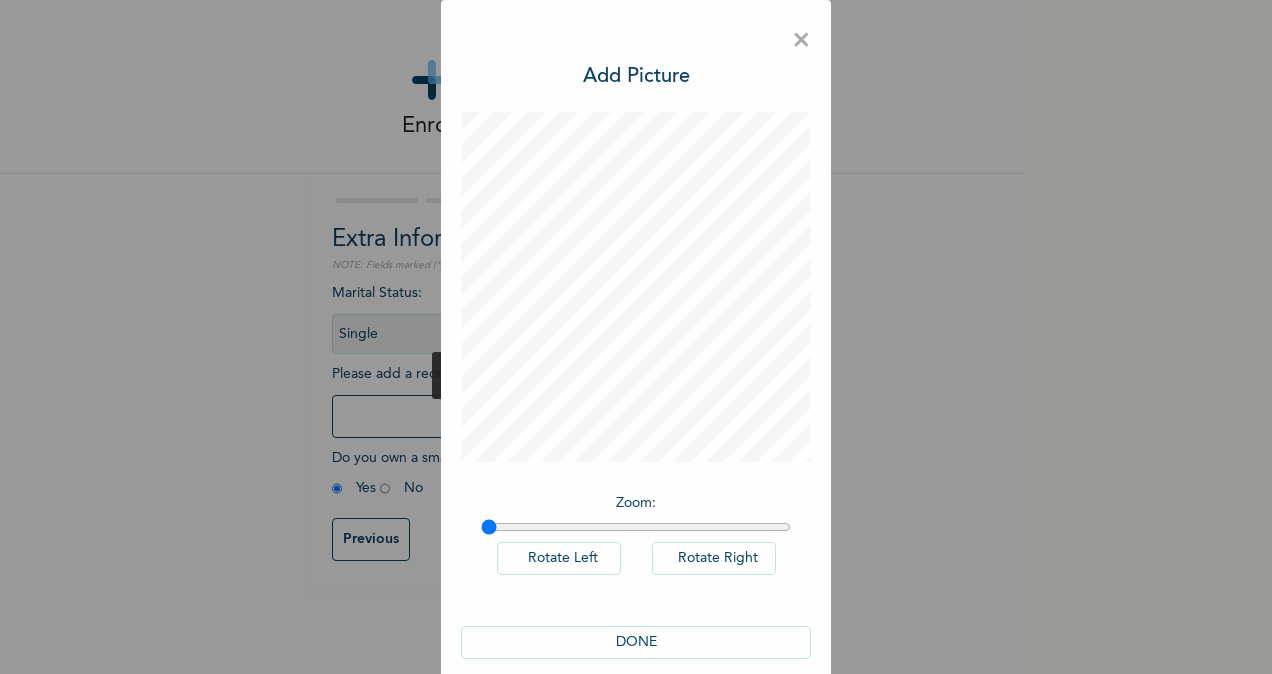 scroll, scrollTop: 0, scrollLeft: 0, axis: both 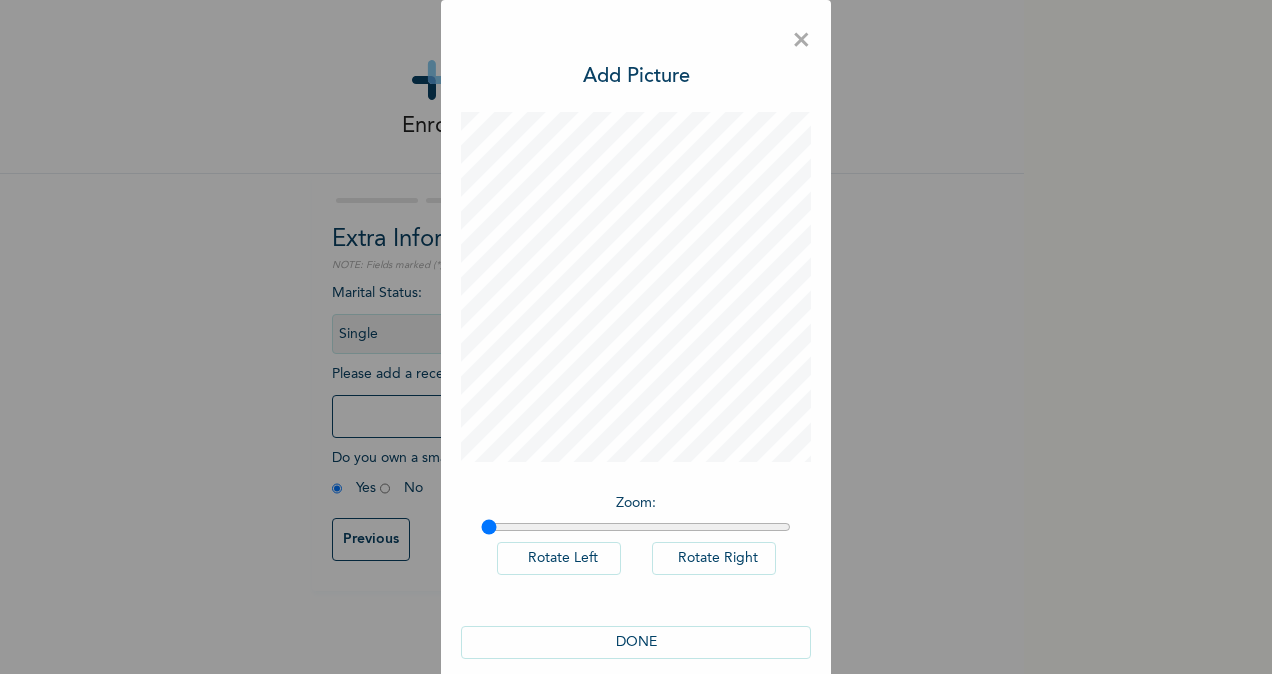 click on "Zoom : Rotate Left Rotate Right DONE" at bounding box center (636, 395) 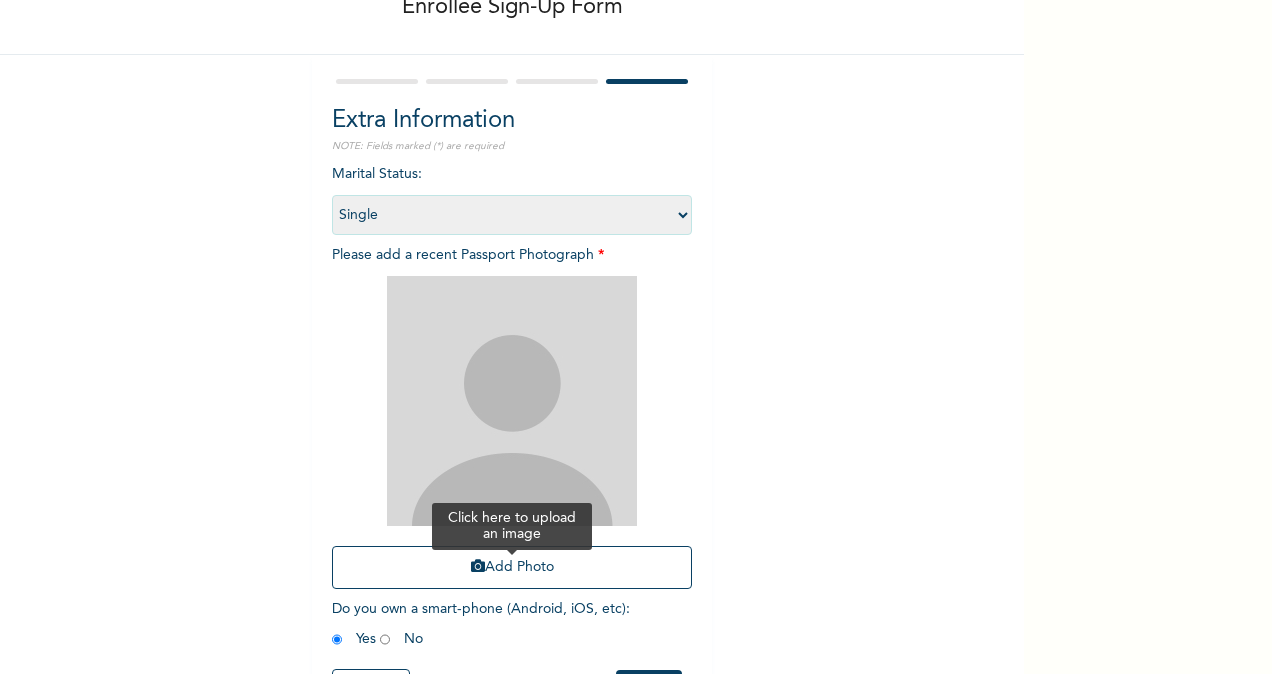 scroll, scrollTop: 204, scrollLeft: 0, axis: vertical 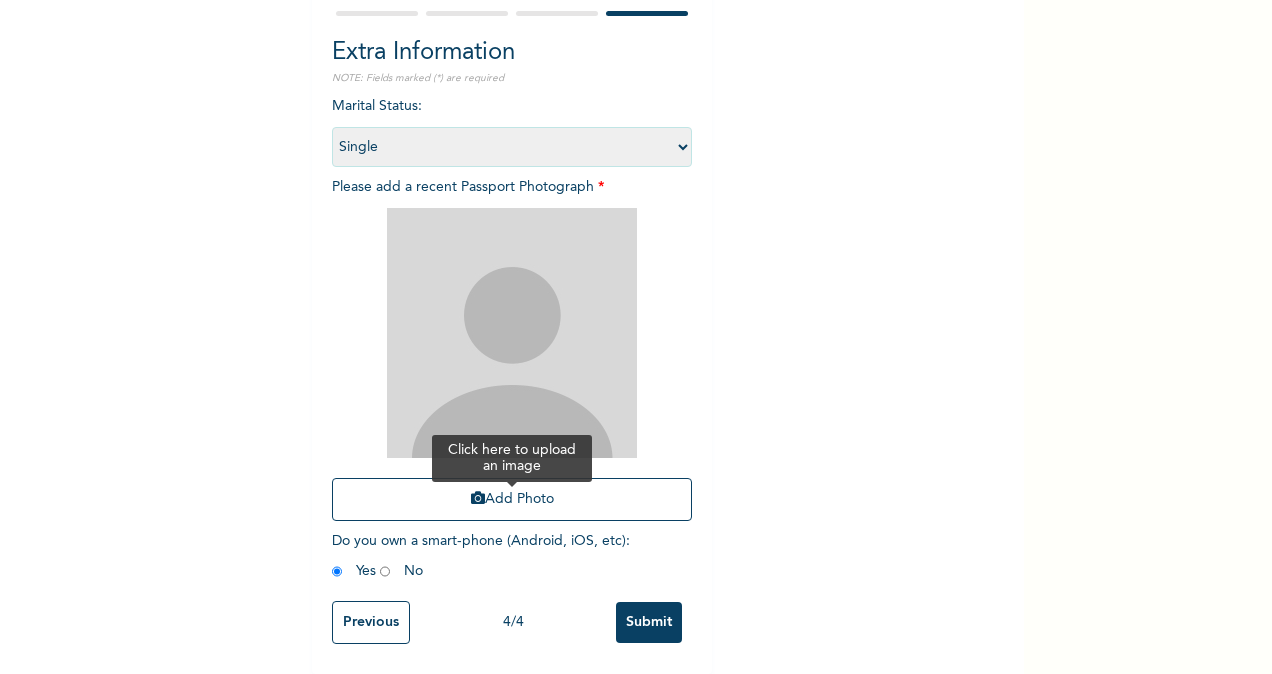 click on "Add Photo" at bounding box center (512, 499) 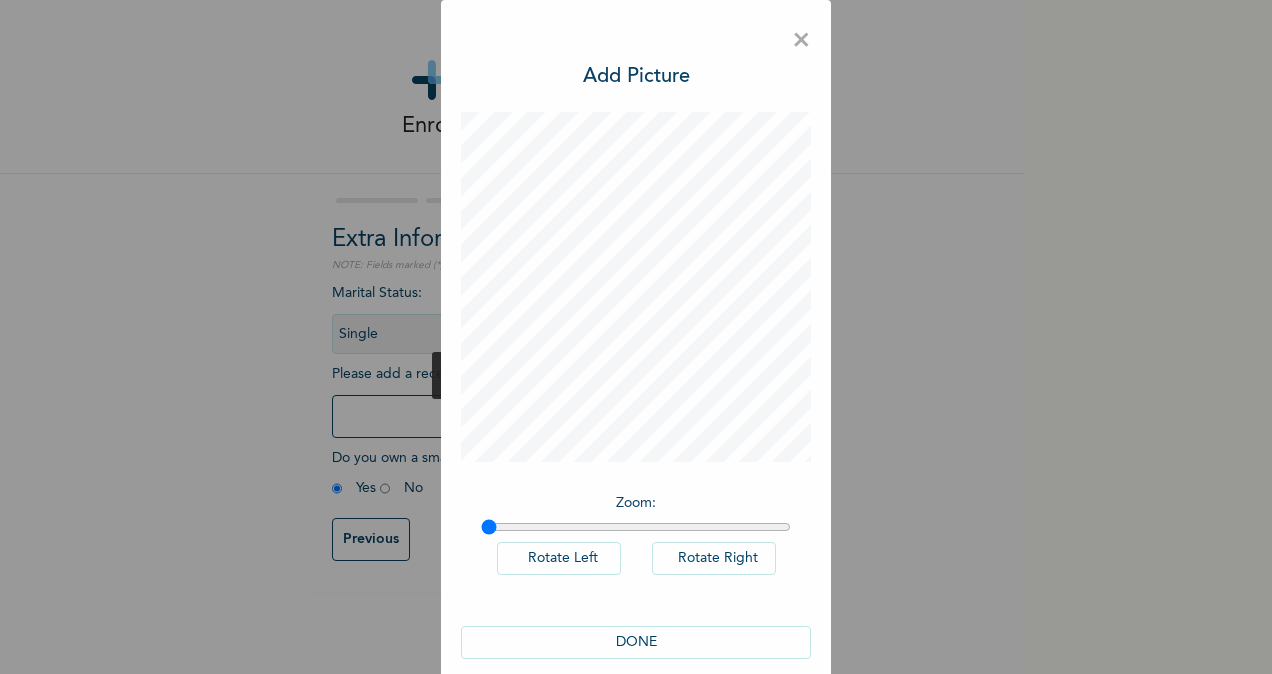scroll, scrollTop: 0, scrollLeft: 0, axis: both 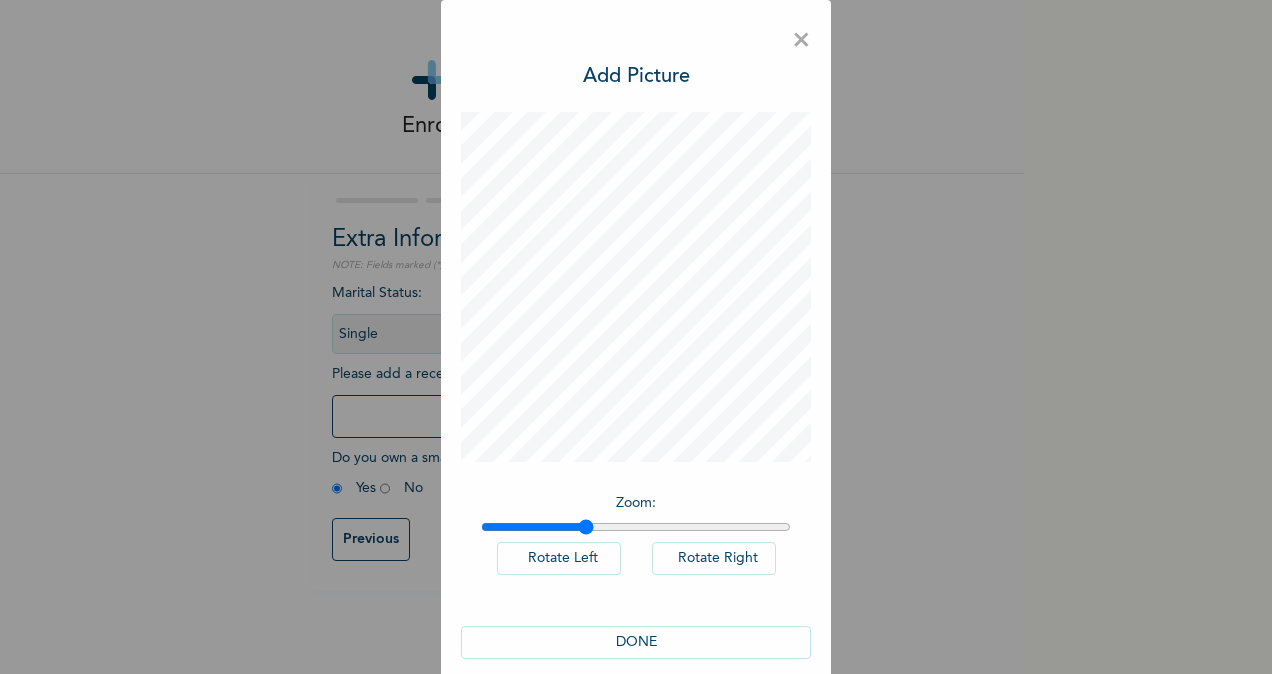 drag, startPoint x: 484, startPoint y: 526, endPoint x: 580, endPoint y: 501, distance: 99.20181 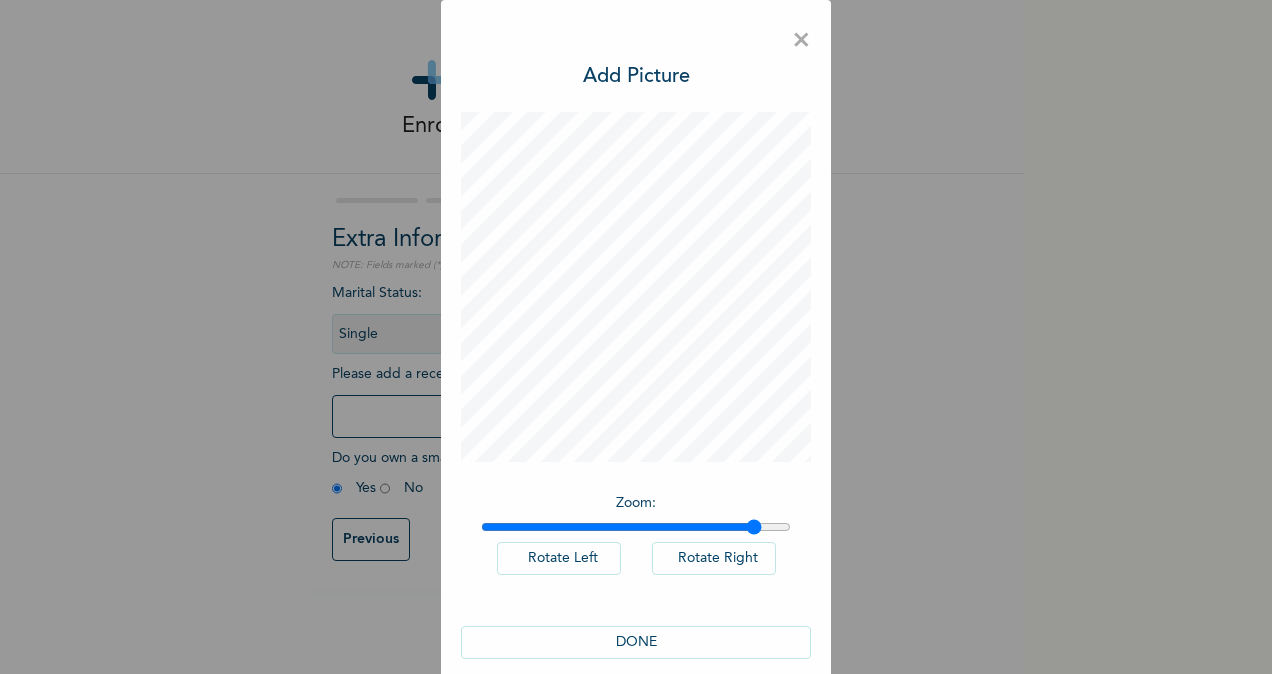 drag, startPoint x: 580, startPoint y: 520, endPoint x: 744, endPoint y: 506, distance: 164.59648 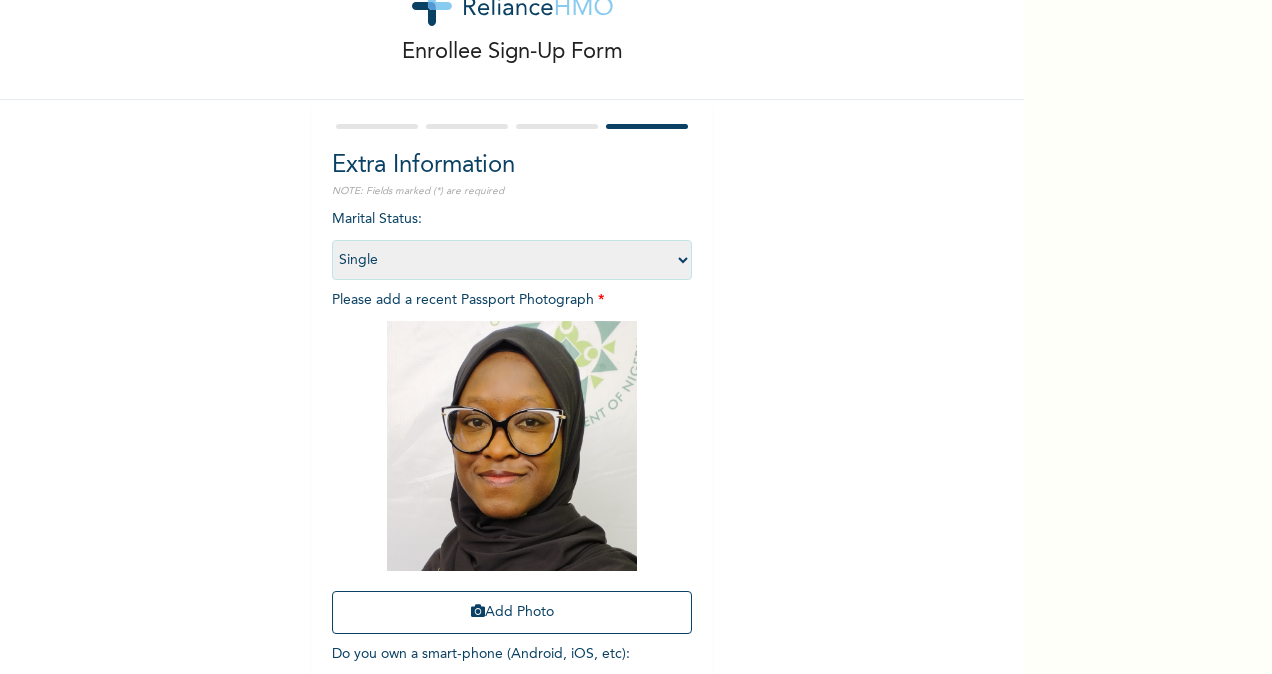 scroll, scrollTop: 200, scrollLeft: 0, axis: vertical 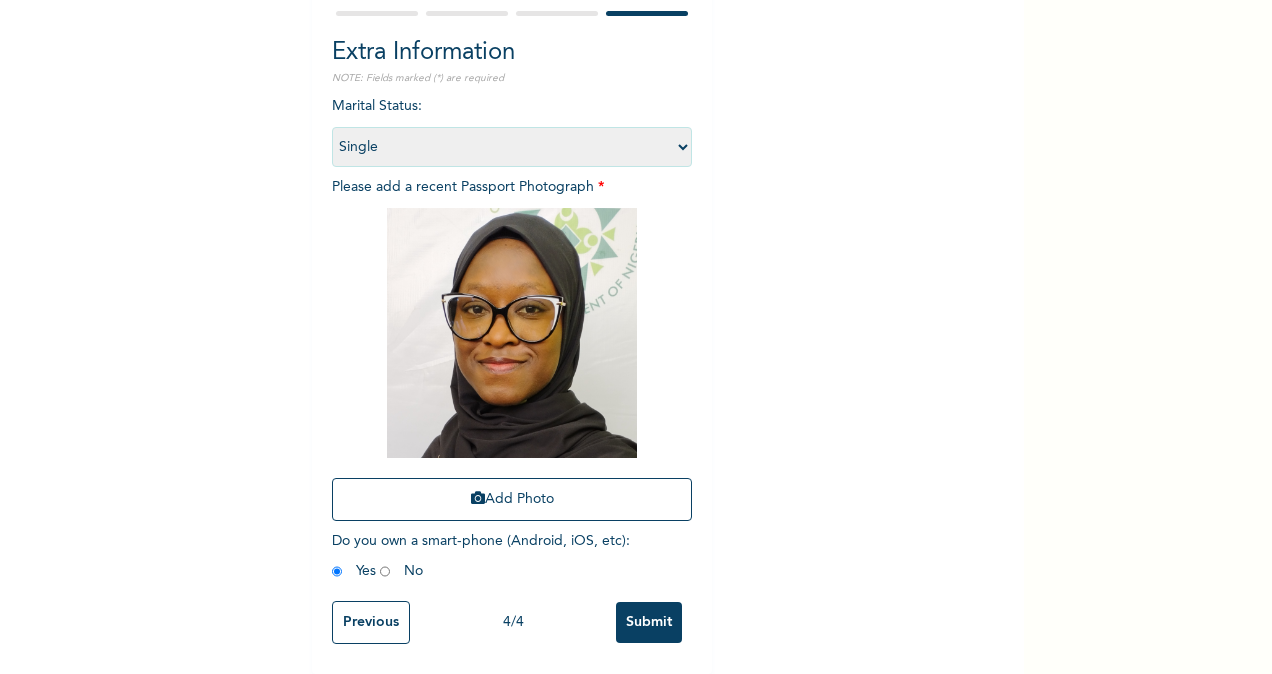 click on "Submit" at bounding box center (649, 622) 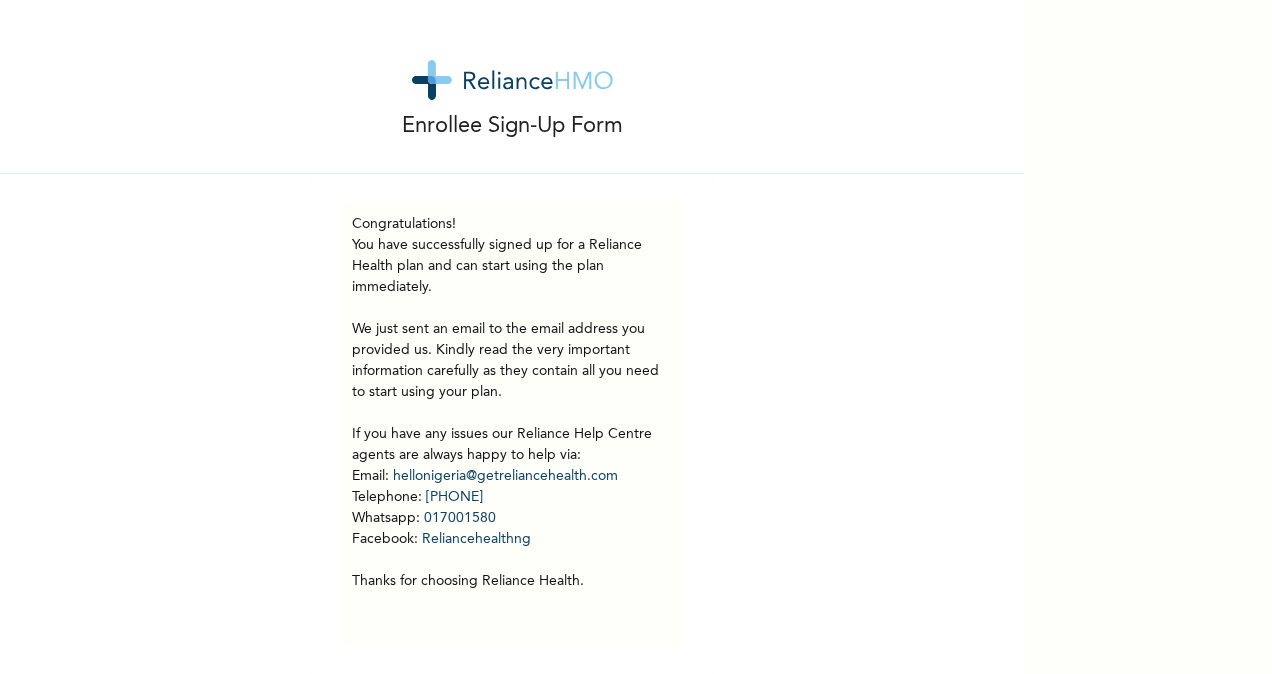 scroll, scrollTop: 0, scrollLeft: 0, axis: both 